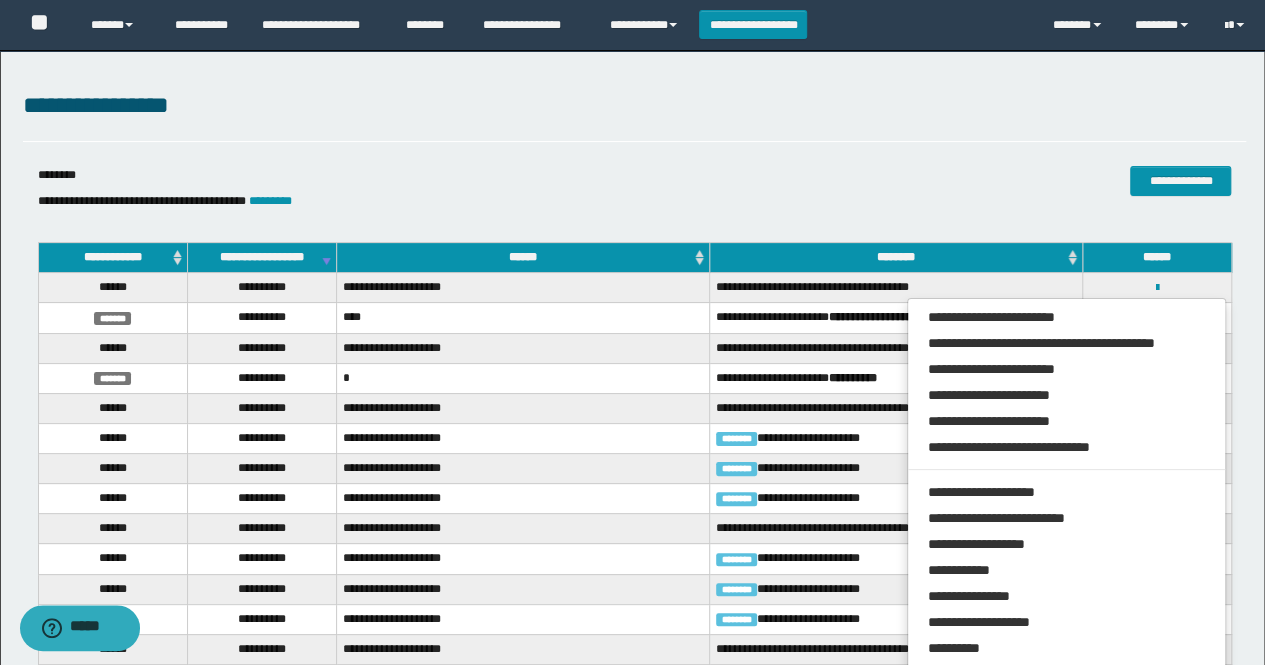 scroll, scrollTop: 0, scrollLeft: 0, axis: both 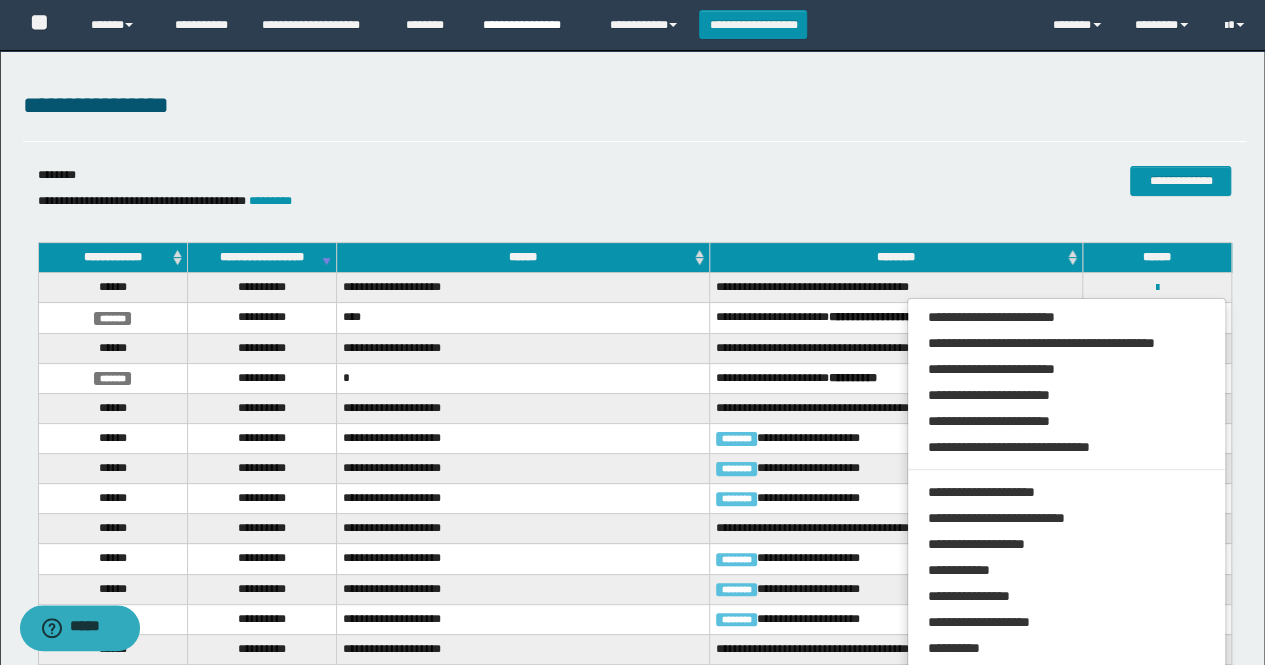 click on "**********" at bounding box center (531, 25) 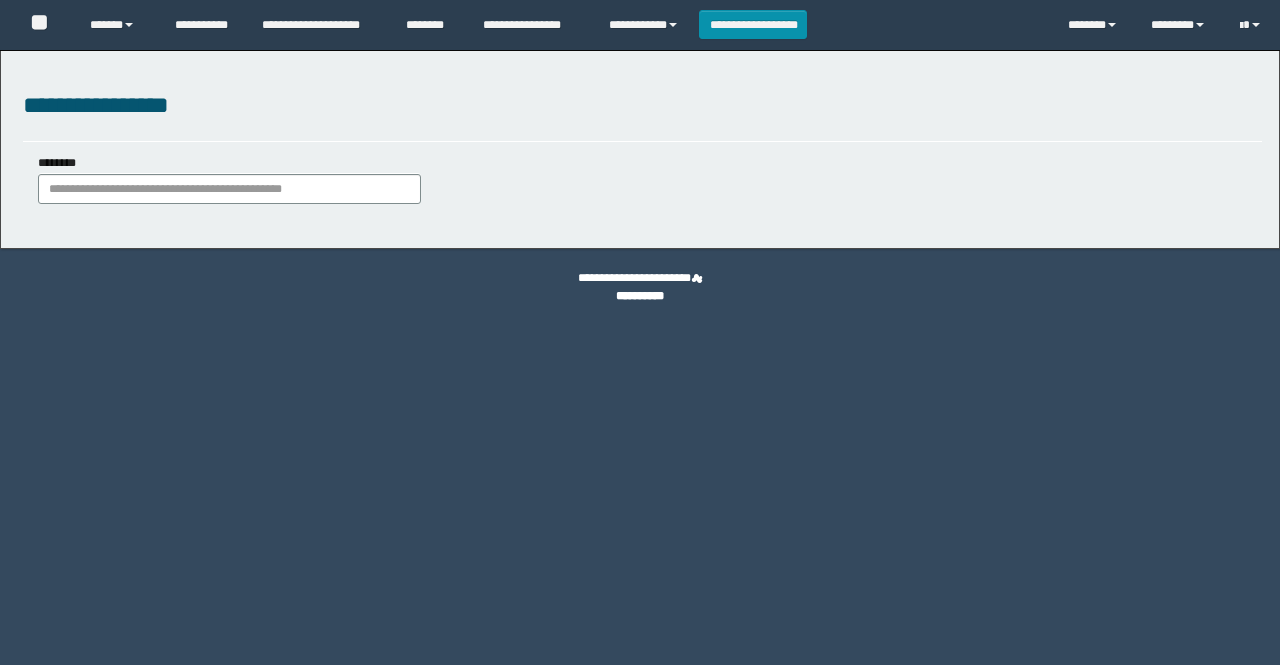 scroll, scrollTop: 0, scrollLeft: 0, axis: both 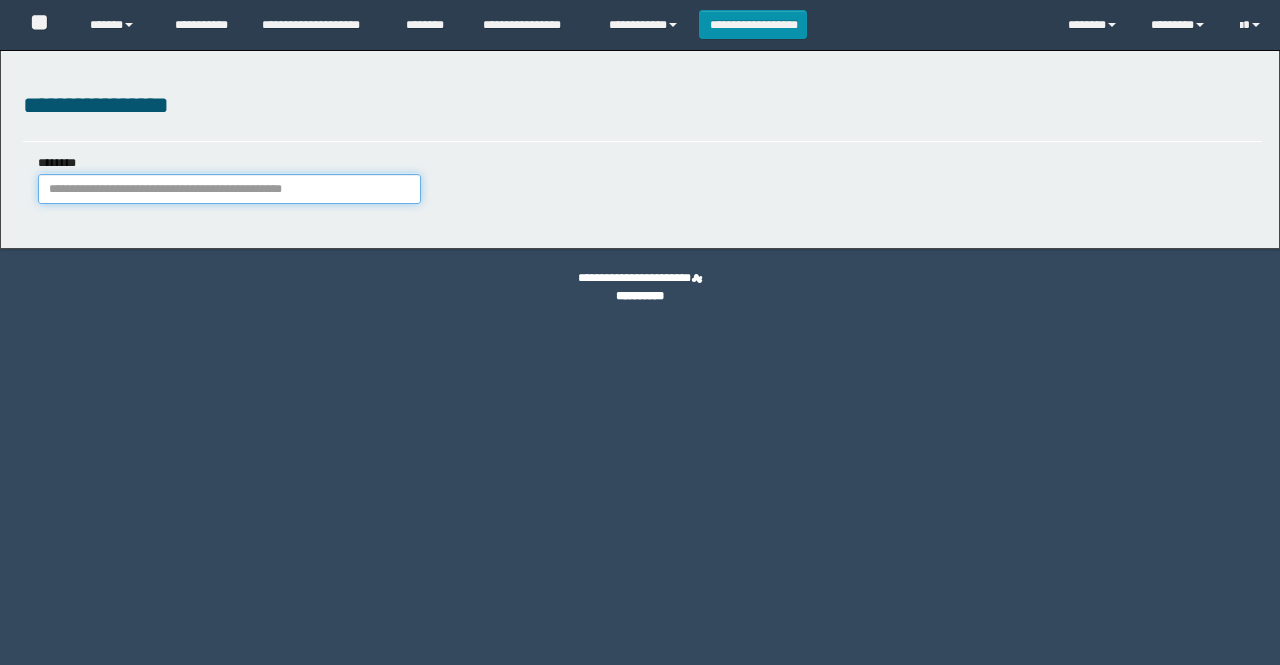 click on "********" at bounding box center (229, 189) 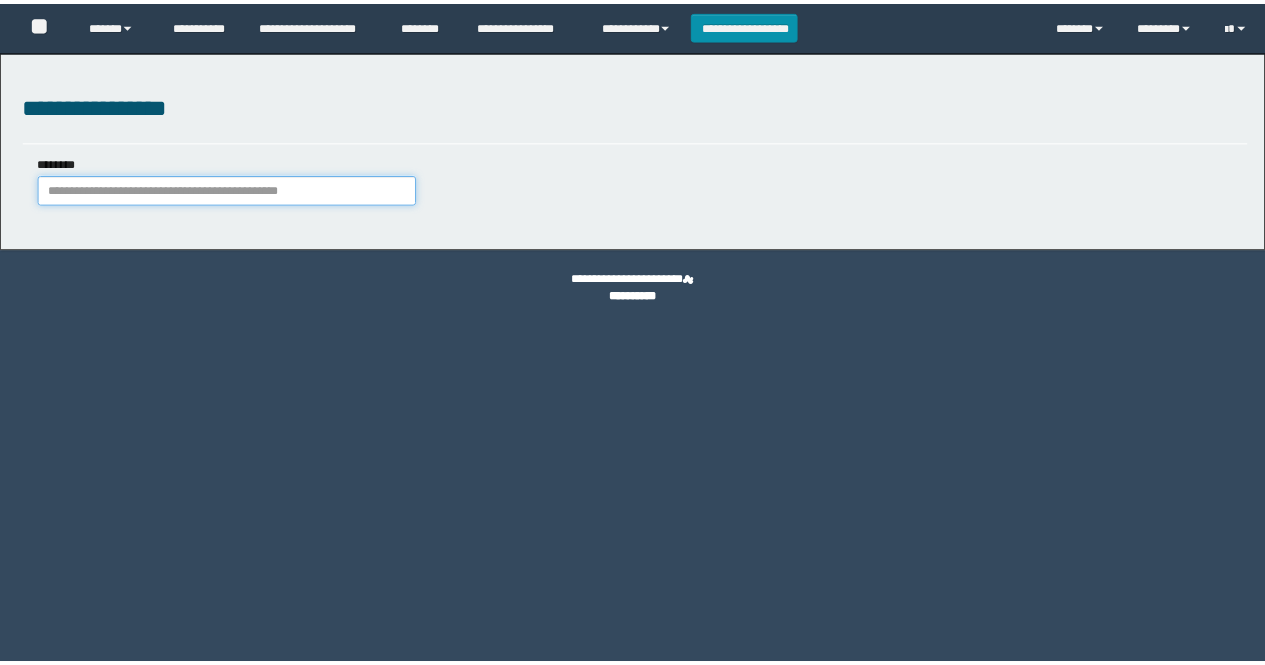 scroll, scrollTop: 0, scrollLeft: 0, axis: both 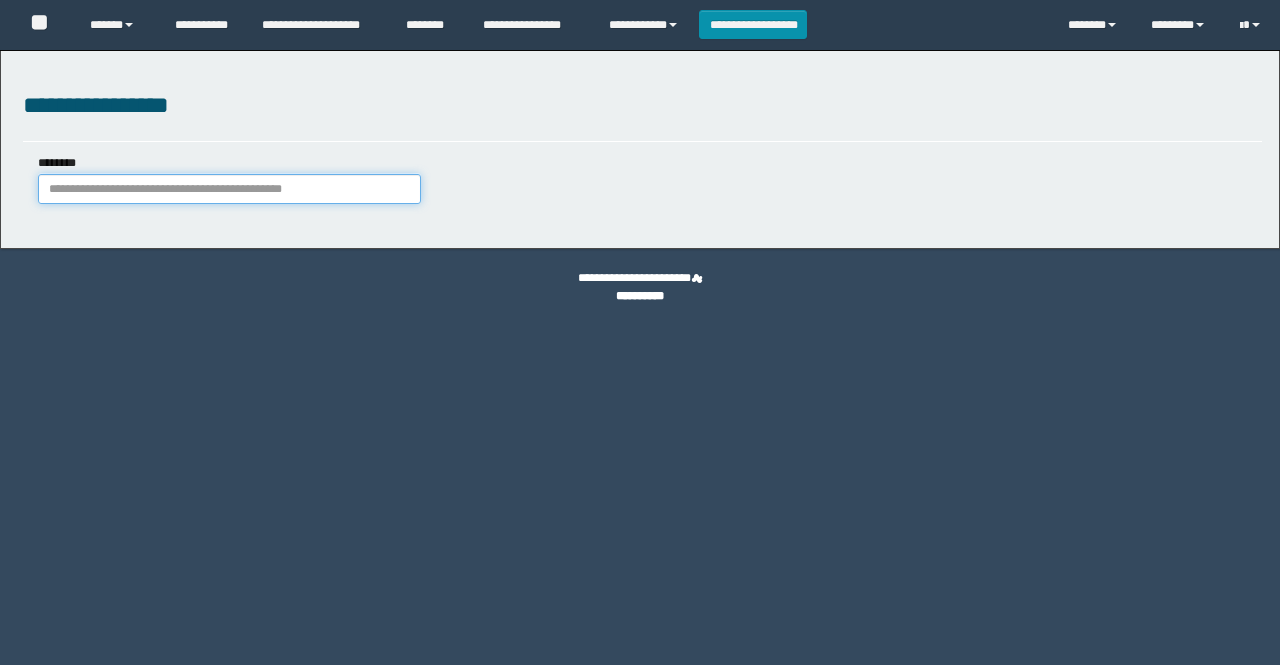 paste on "********" 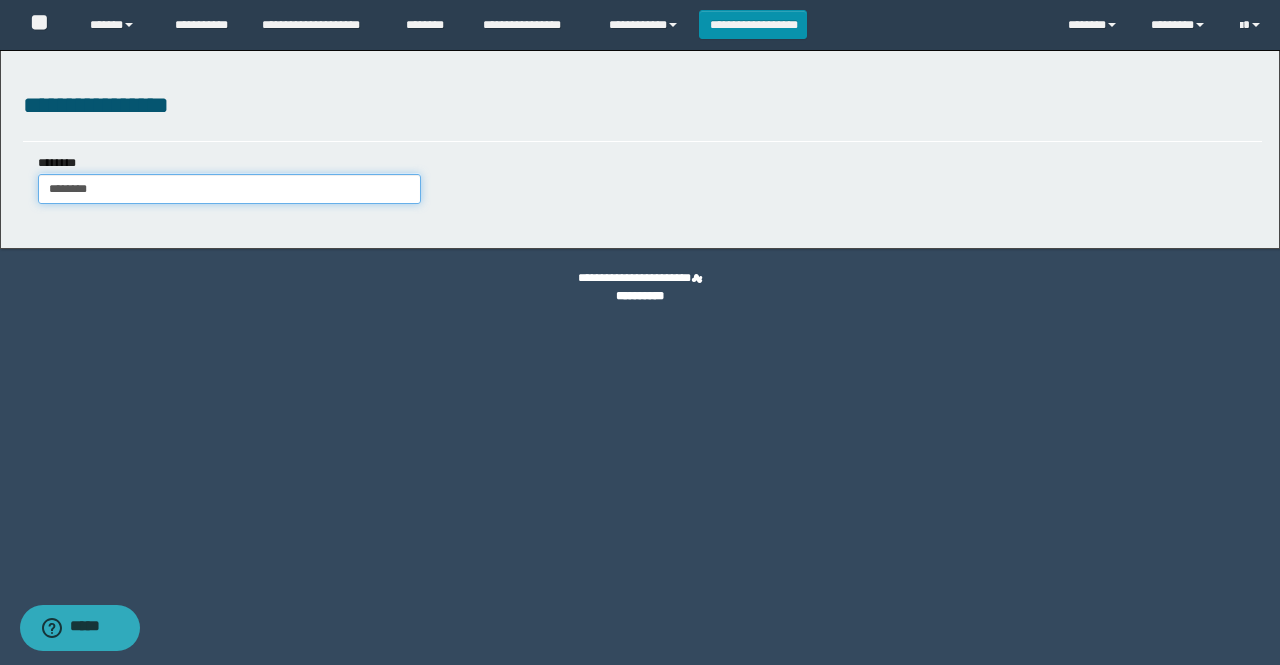 type on "********" 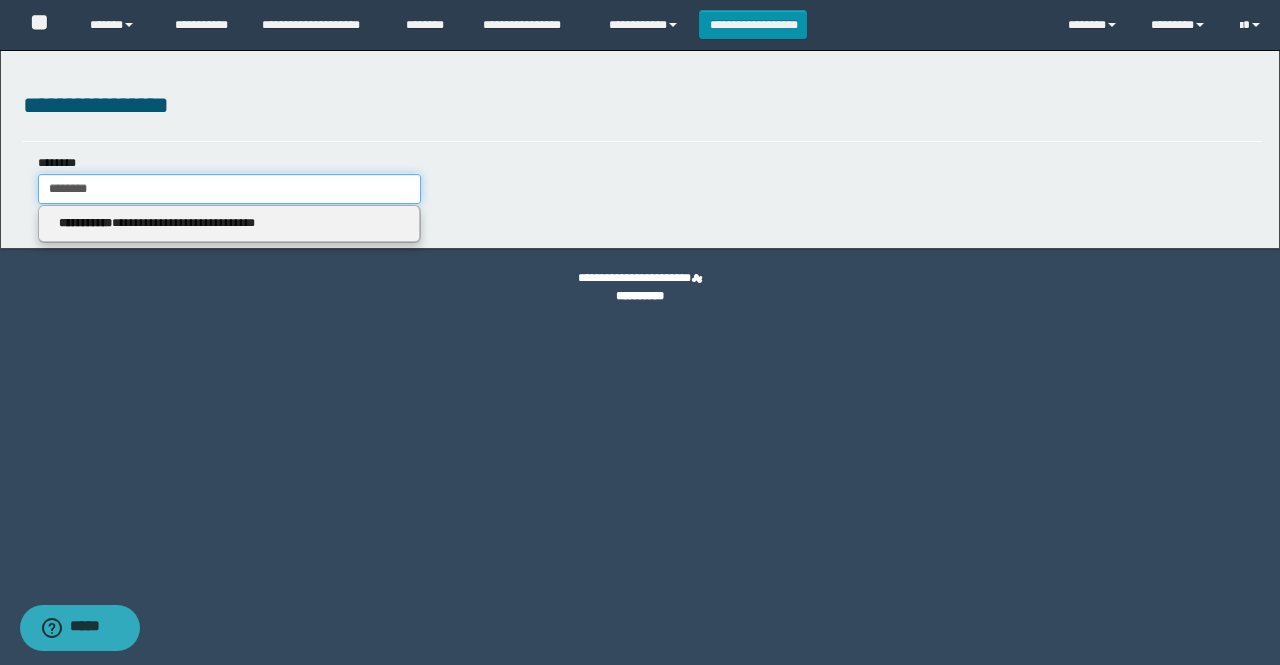 type on "********" 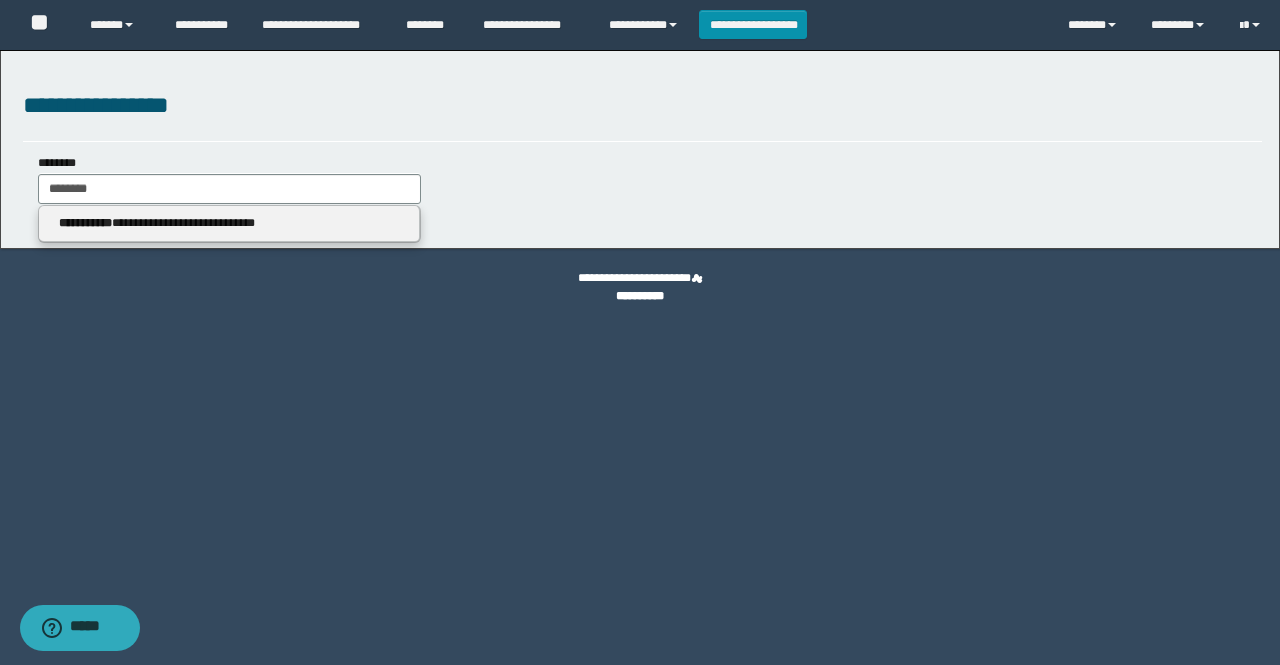 click on "**********" at bounding box center (229, 223) 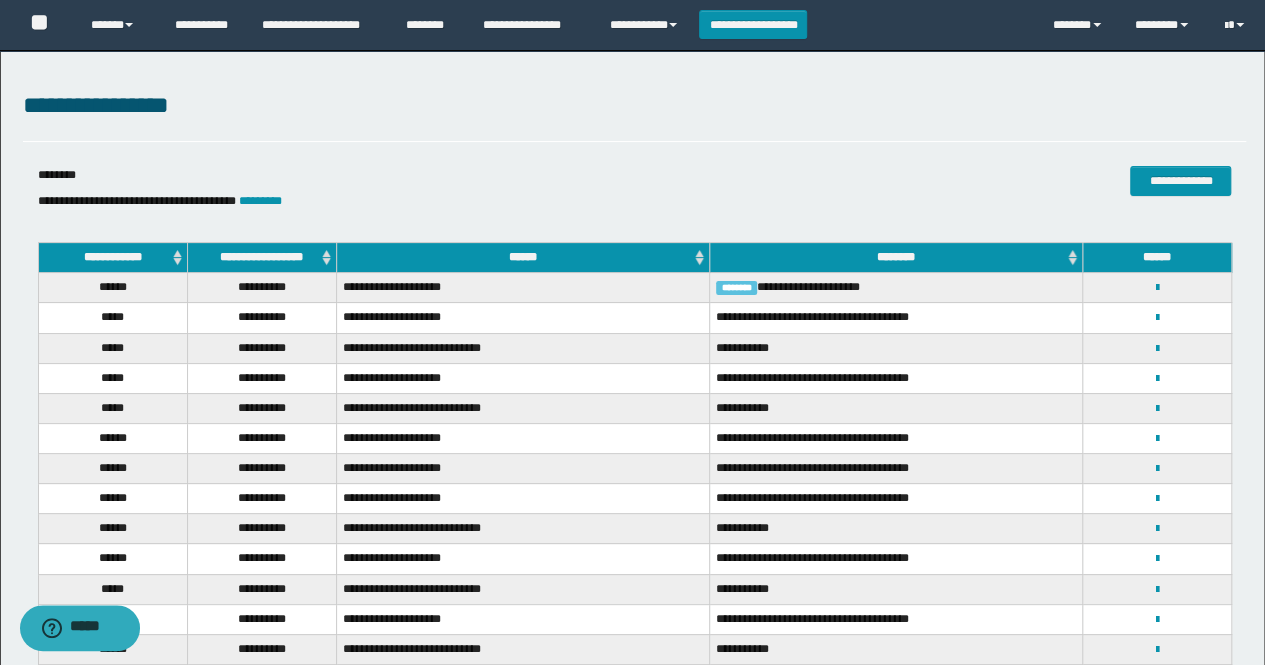 click on "**********" at bounding box center (261, 258) 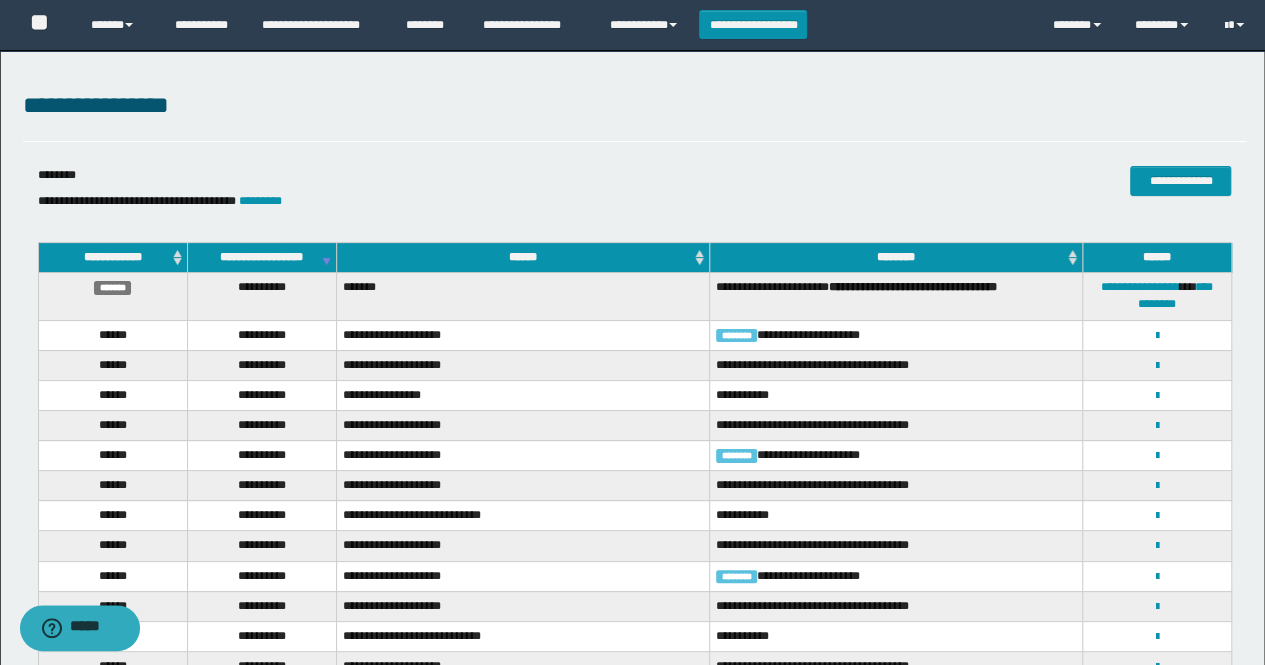 click on "**********" at bounding box center (1157, 365) 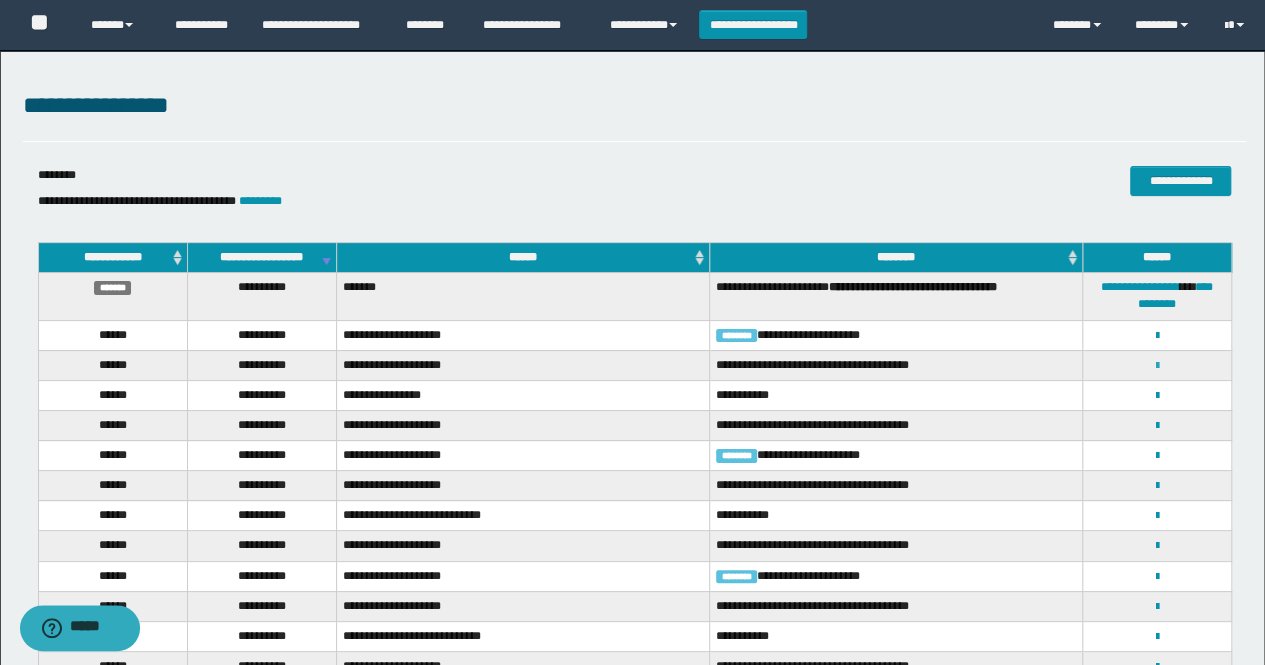 click at bounding box center (1157, 366) 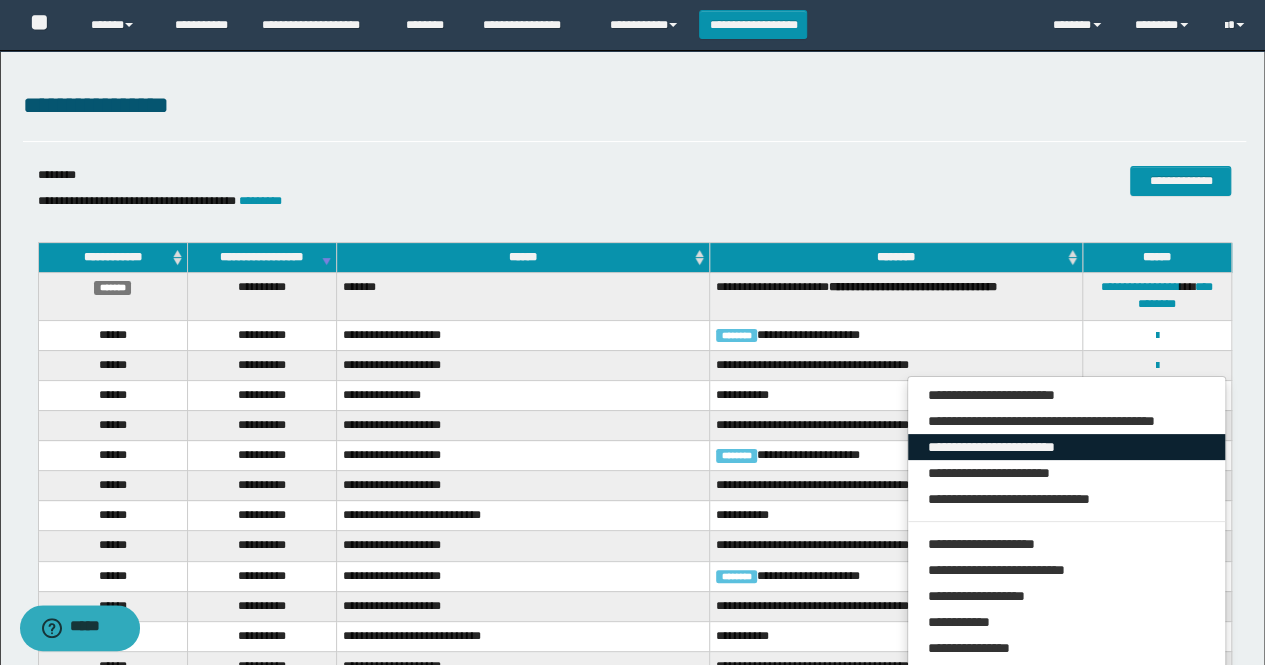 click on "**********" at bounding box center (1067, 447) 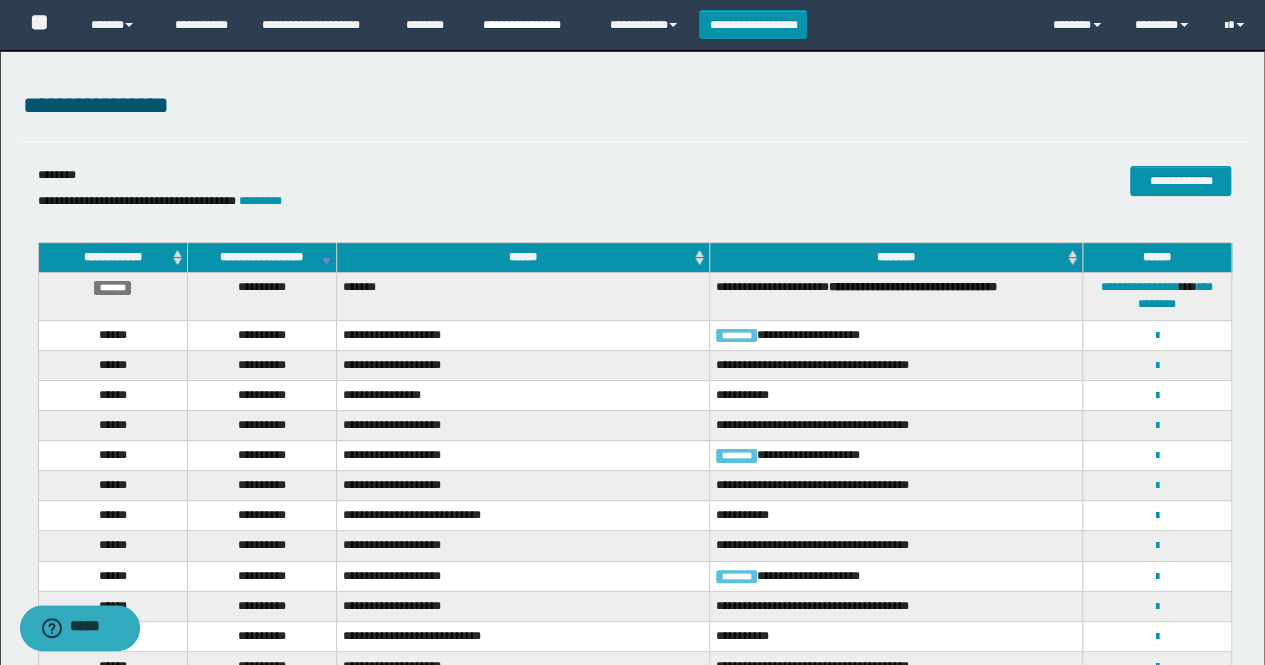 click on "**********" at bounding box center [531, 25] 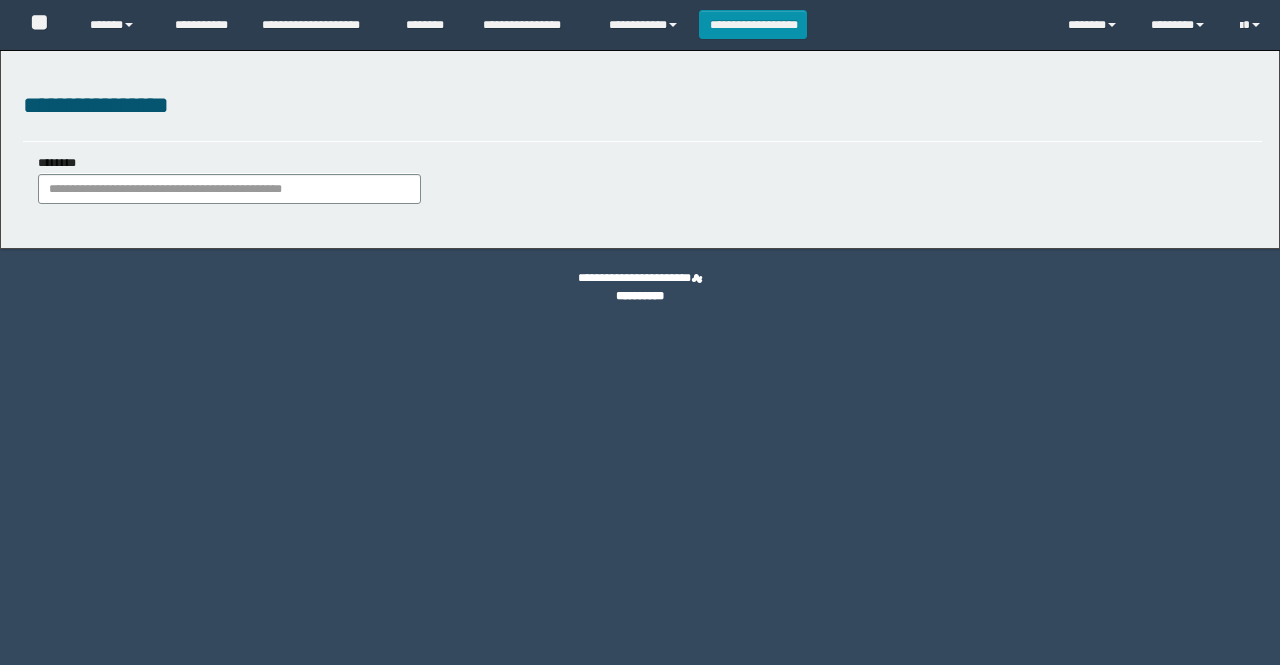 scroll, scrollTop: 0, scrollLeft: 0, axis: both 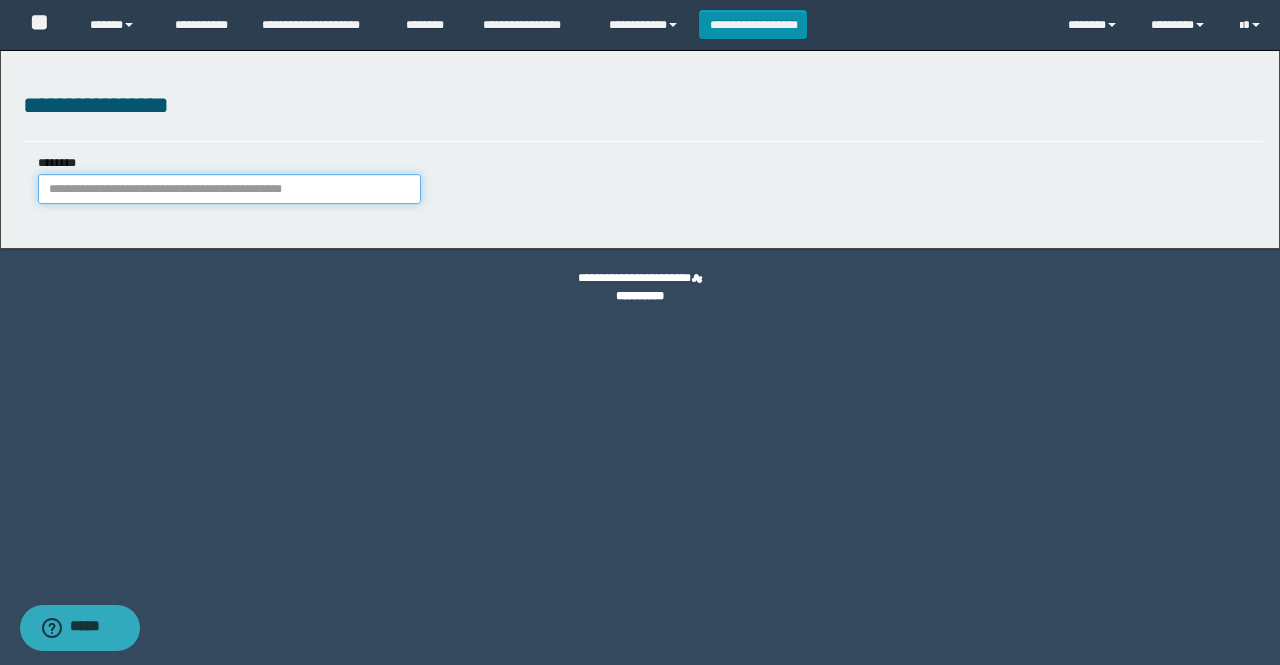 click on "********" at bounding box center [229, 189] 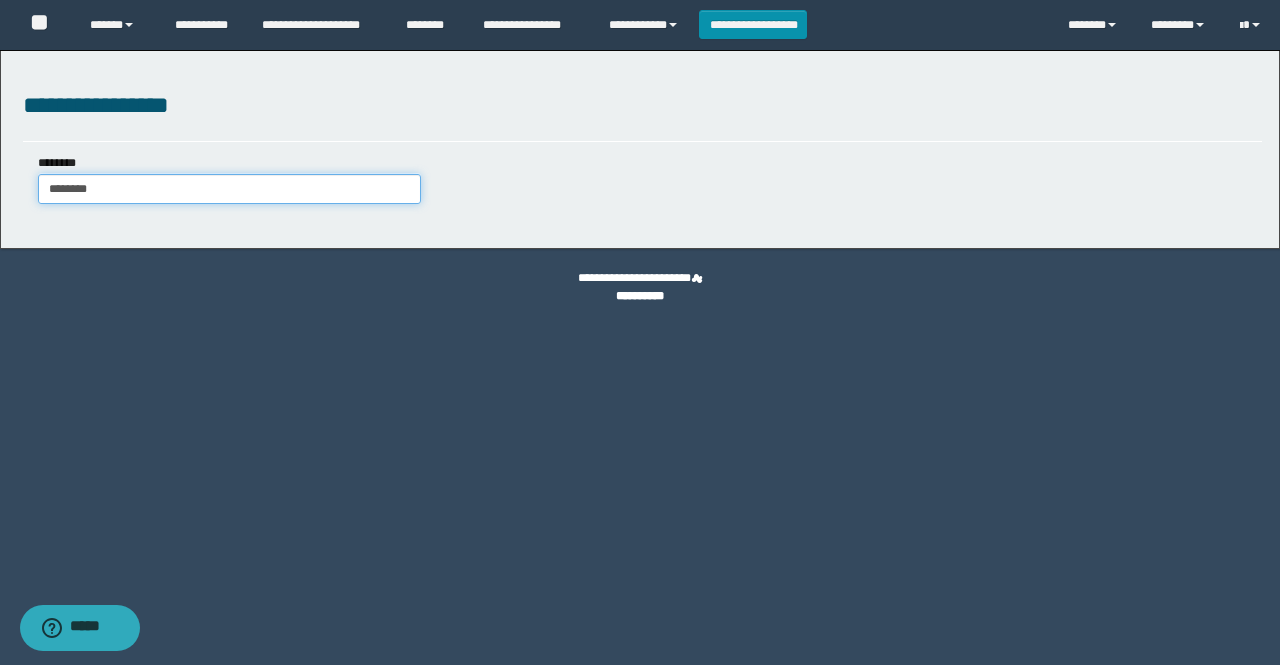 type on "********" 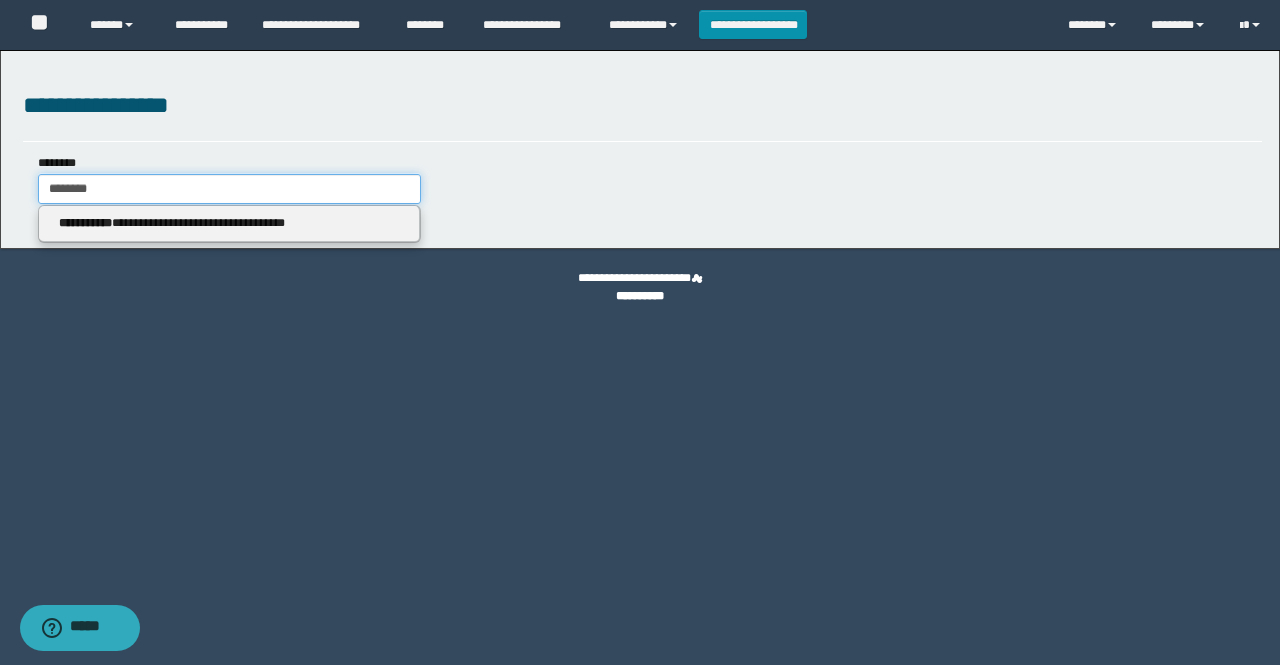 type on "********" 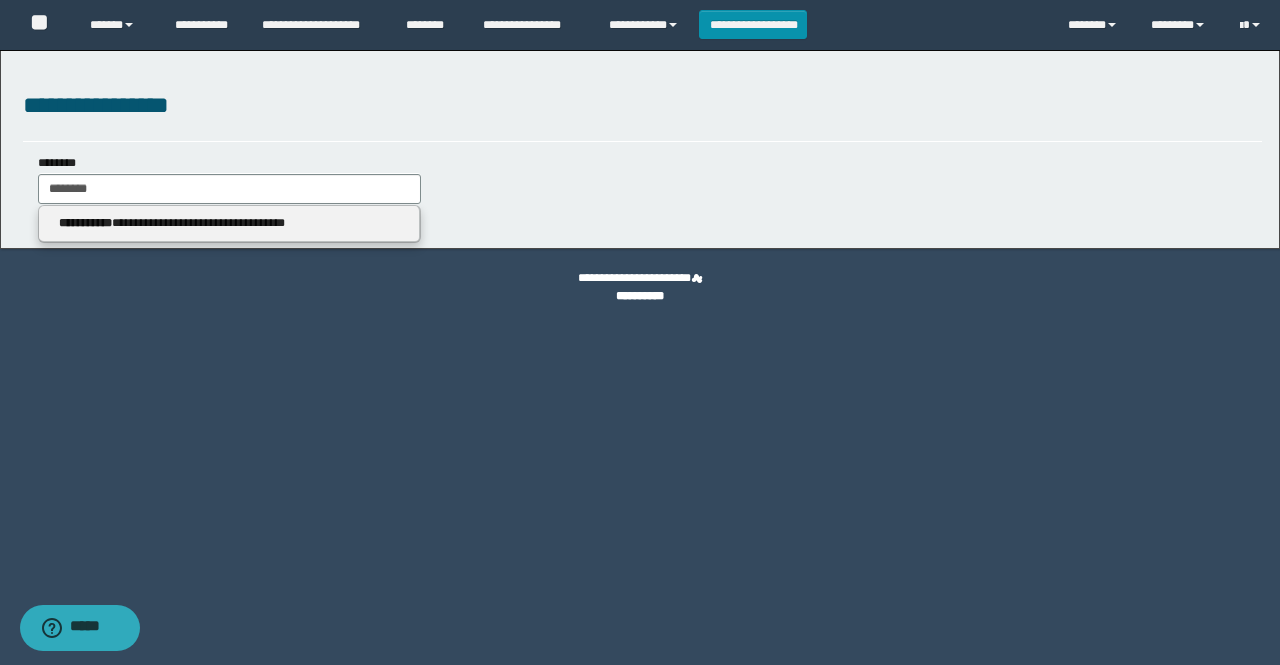 click on "**********" at bounding box center (229, 223) 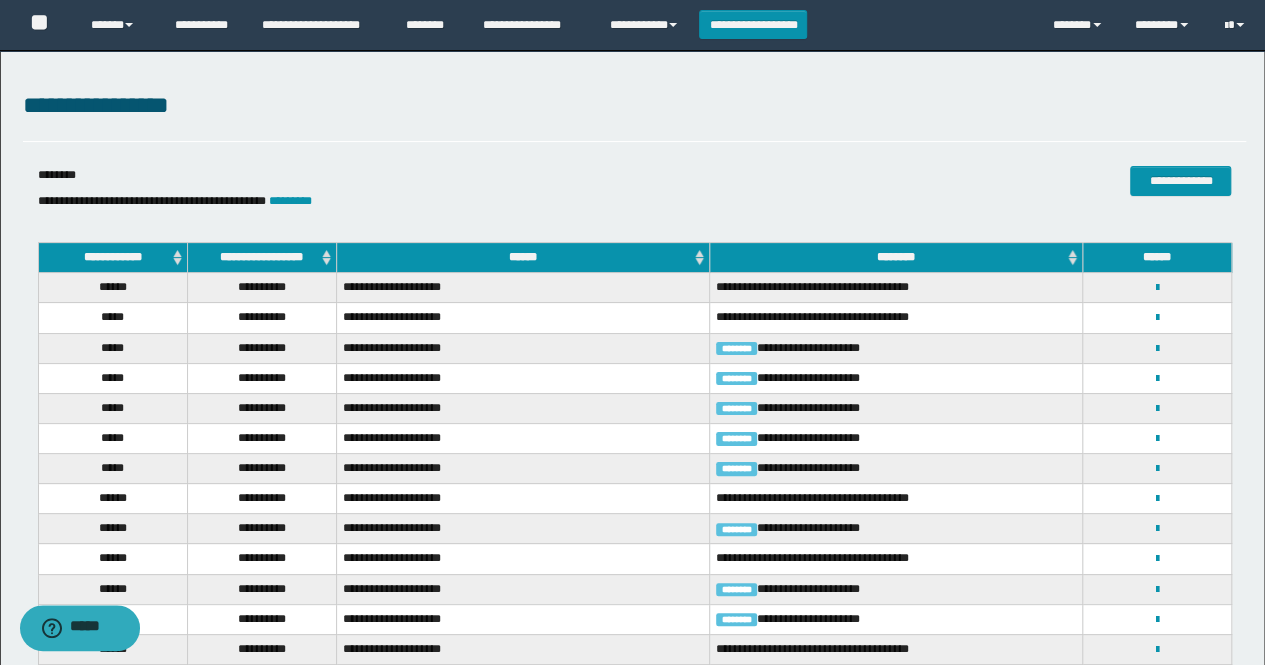 click on "**********" at bounding box center (261, 258) 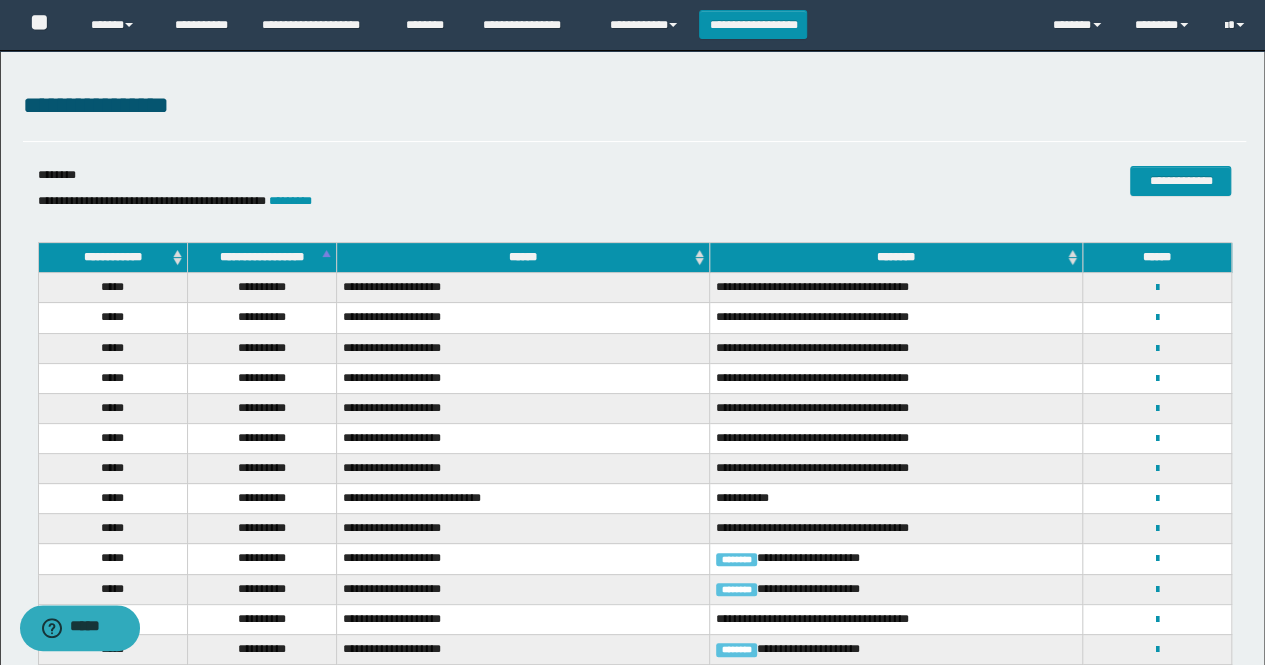 click on "**********" at bounding box center (261, 258) 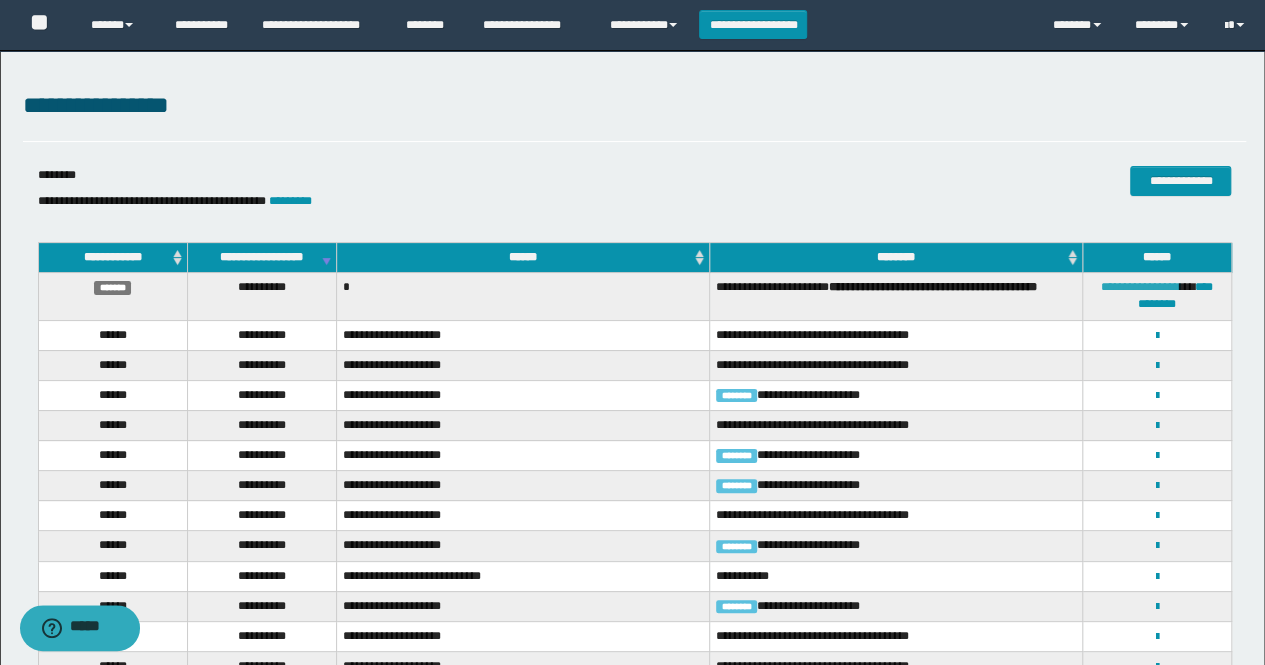 click on "**********" at bounding box center [1140, 287] 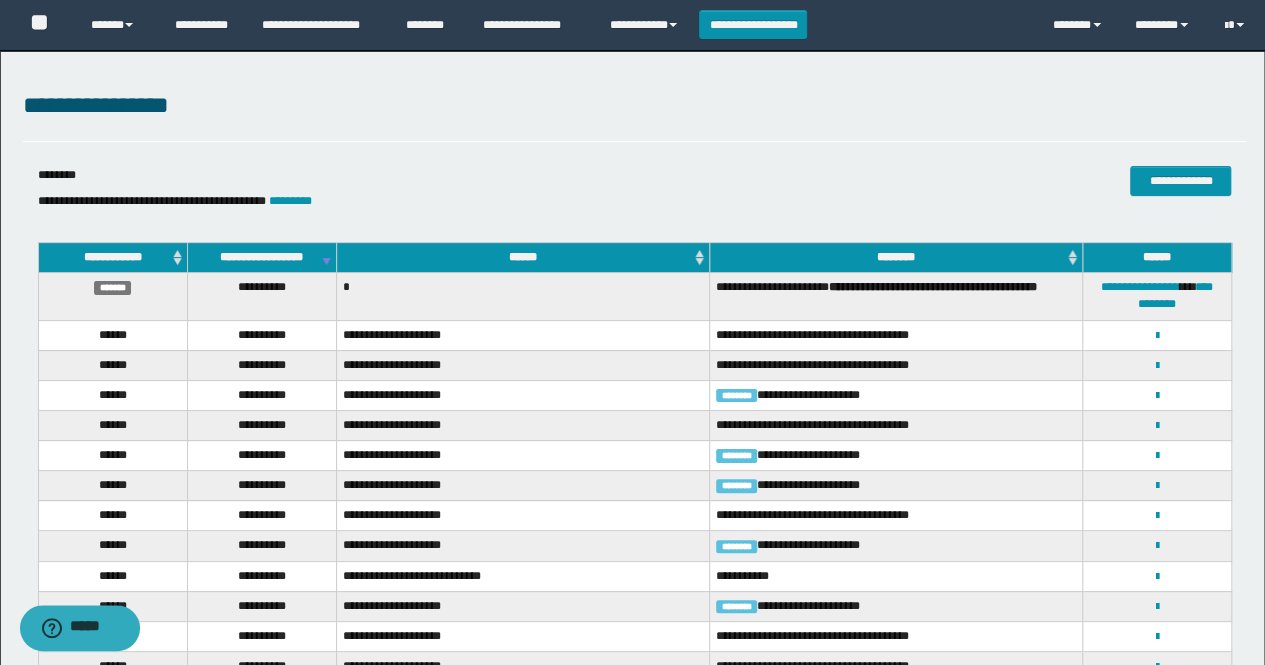 click on "*" at bounding box center (523, 296) 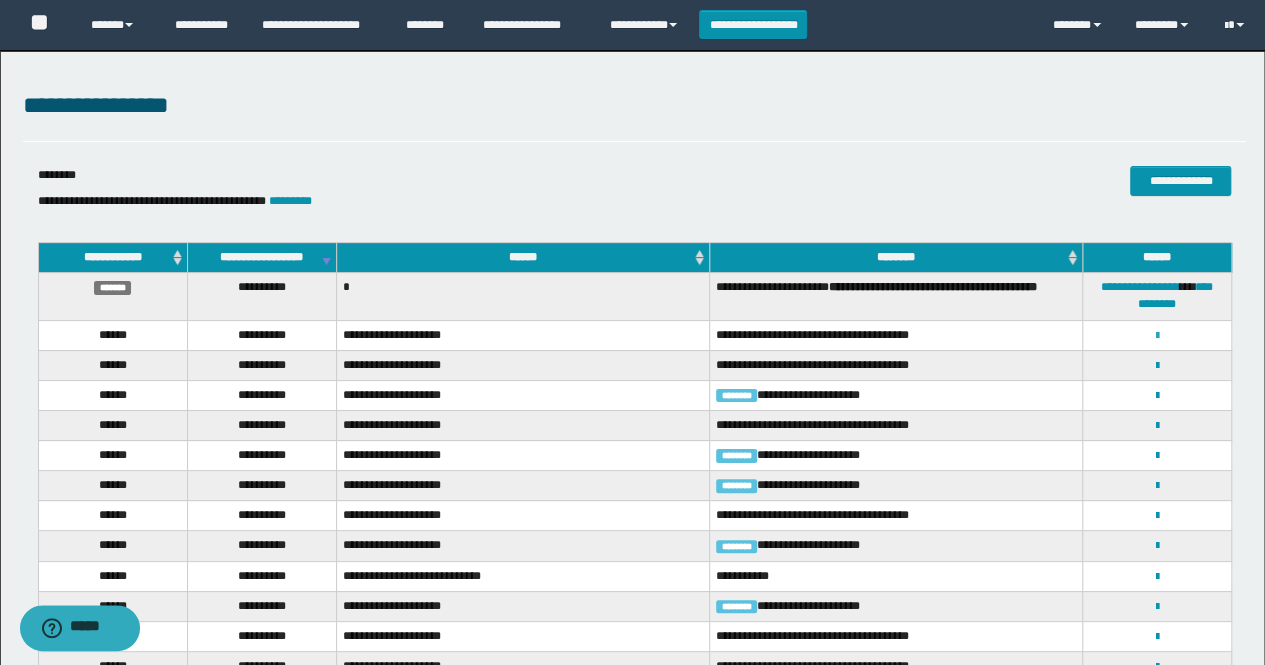 click at bounding box center (1157, 336) 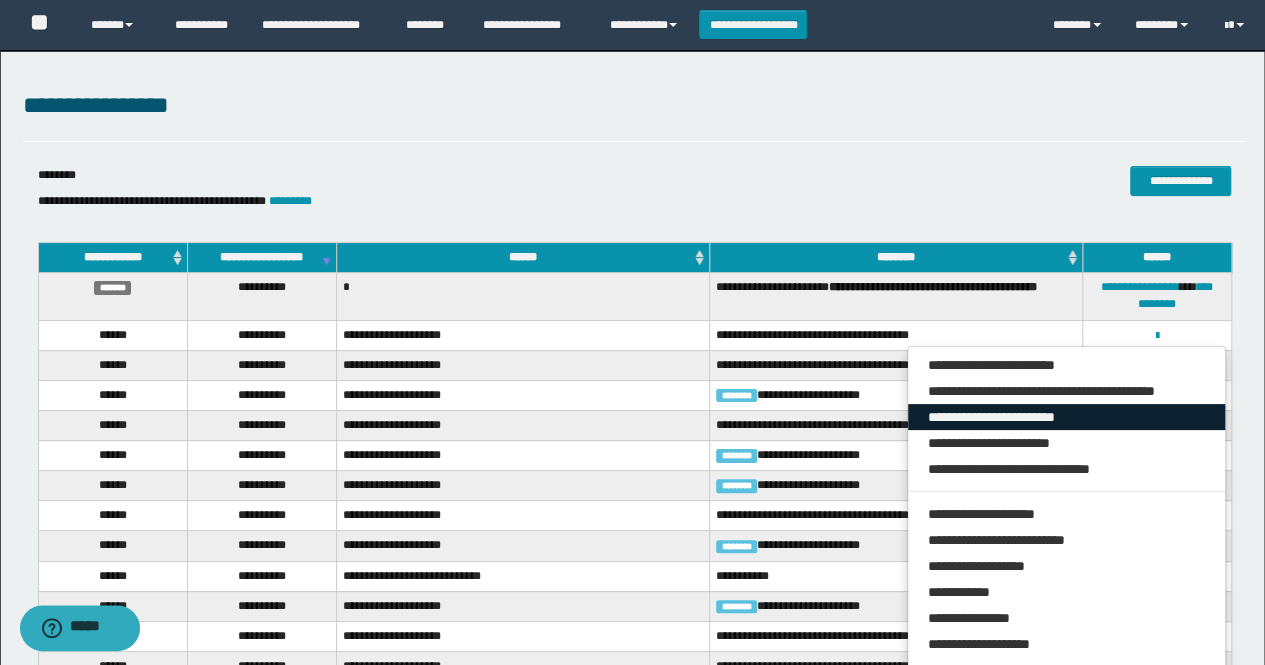 click on "**********" at bounding box center (1067, 417) 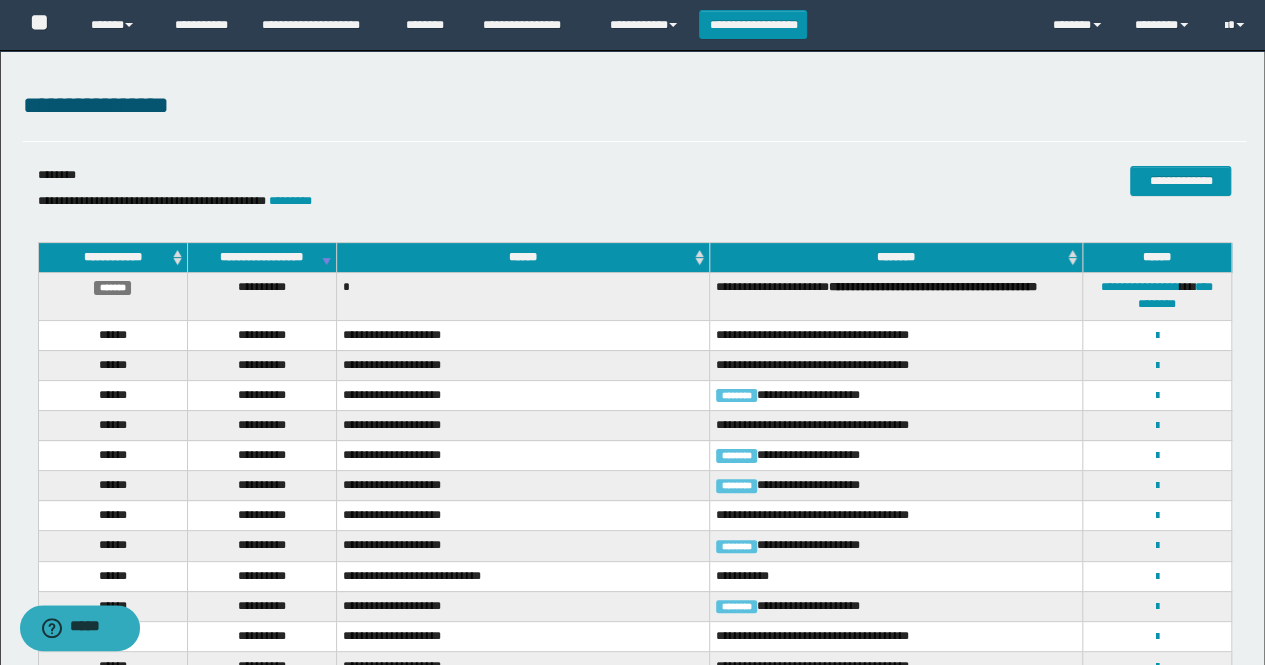 click on "**********" at bounding box center [1157, 365] 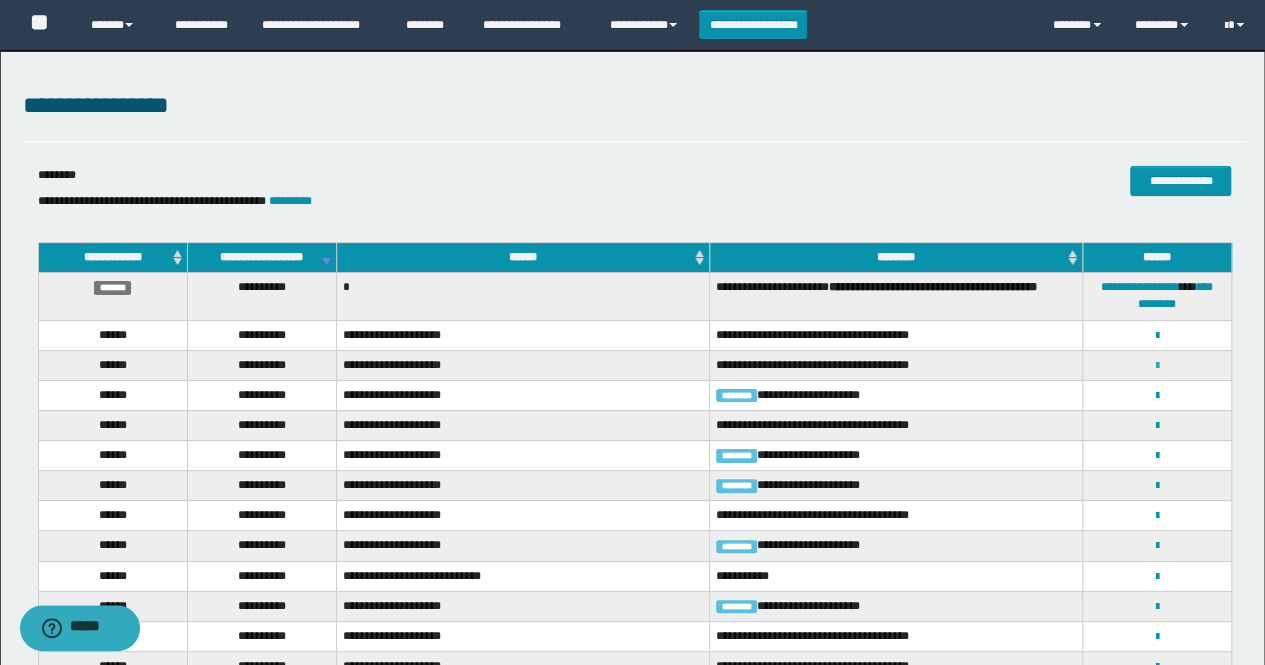 click at bounding box center (1157, 366) 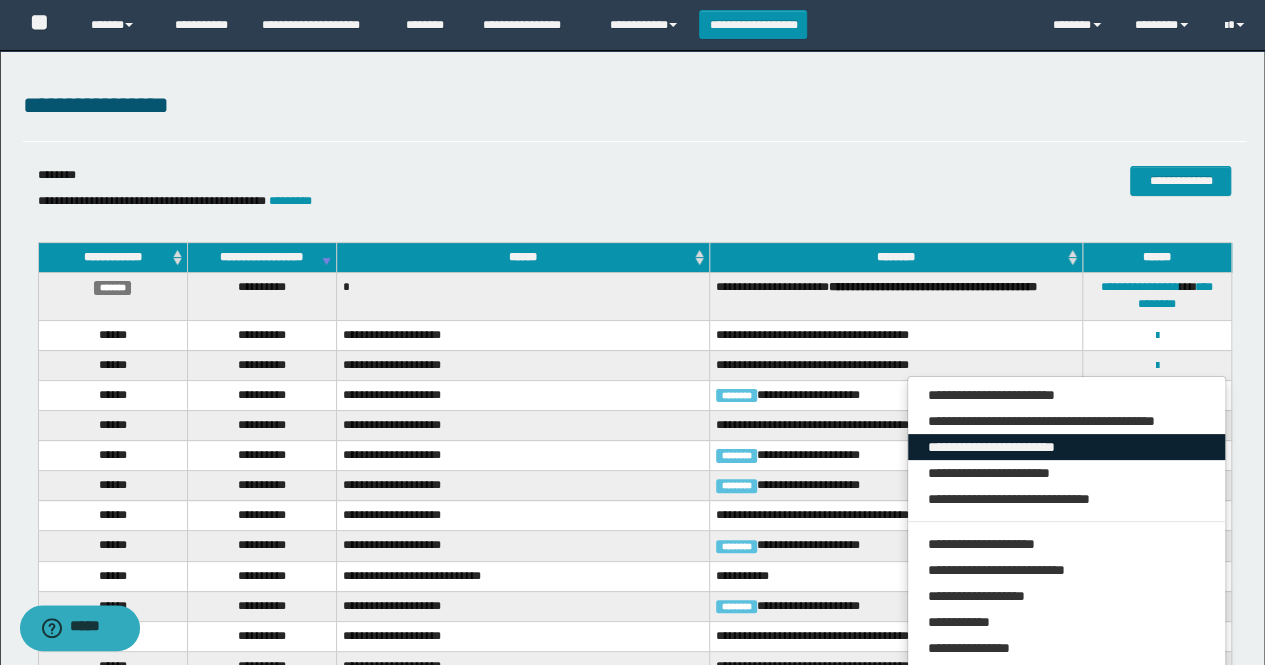 click on "**********" at bounding box center [1067, 447] 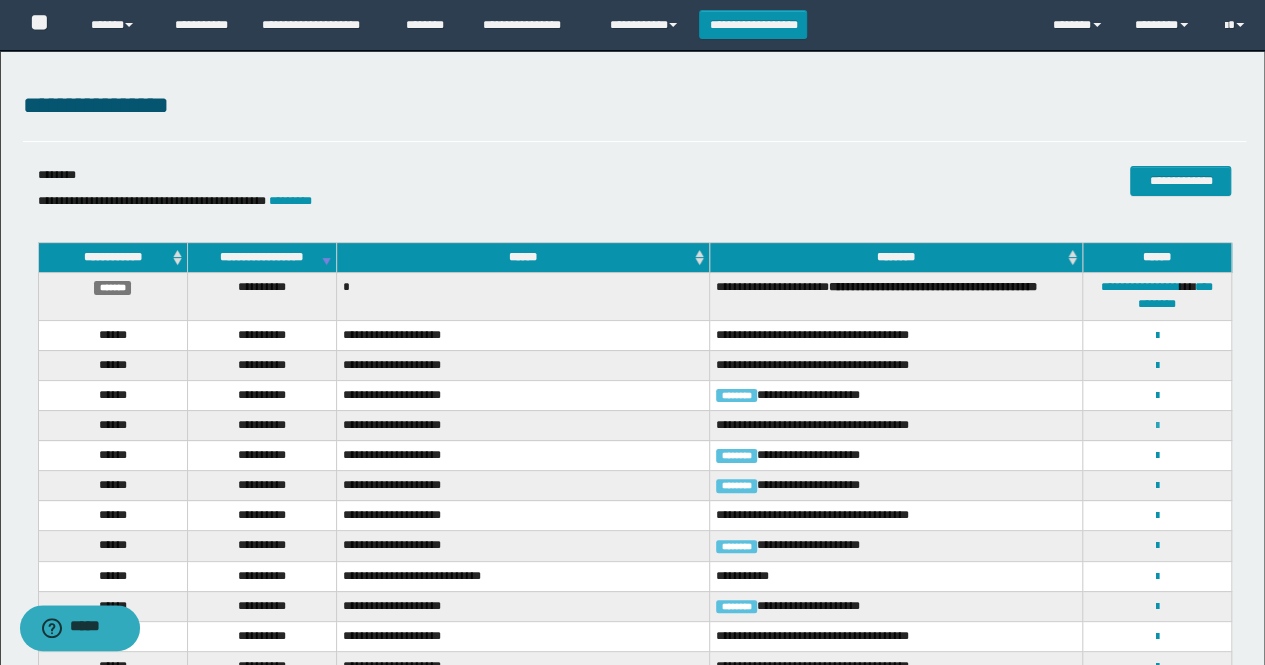 click at bounding box center [1157, 426] 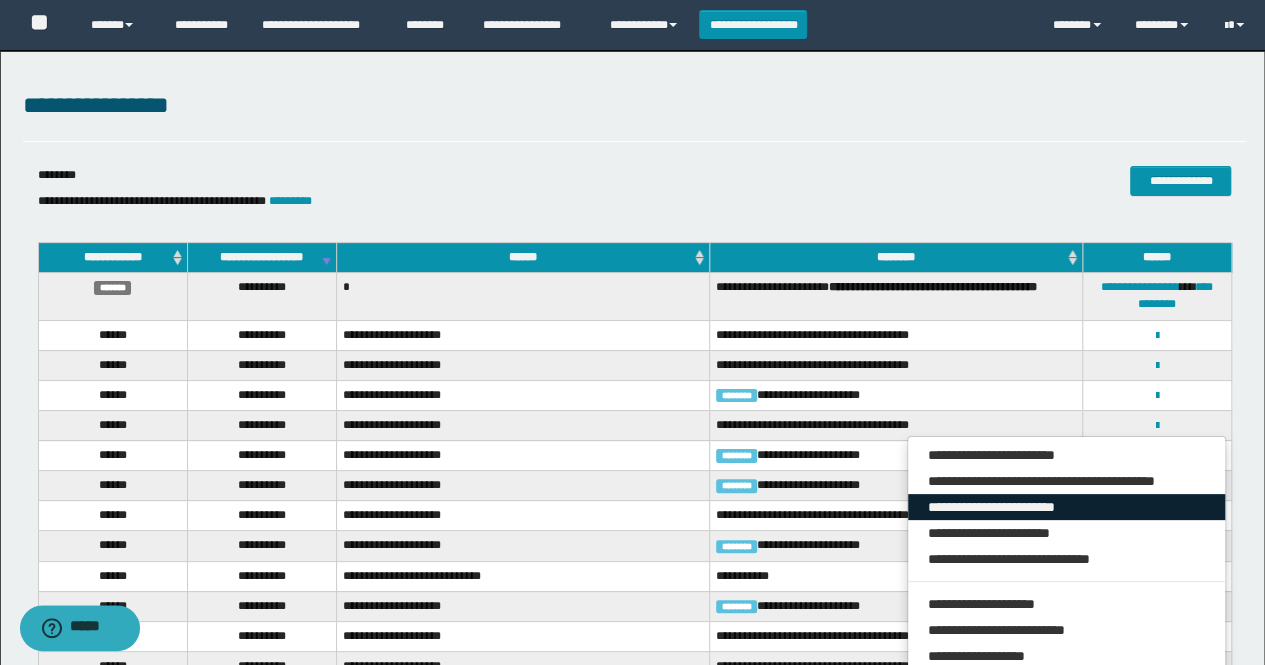 click on "**********" at bounding box center [1067, 507] 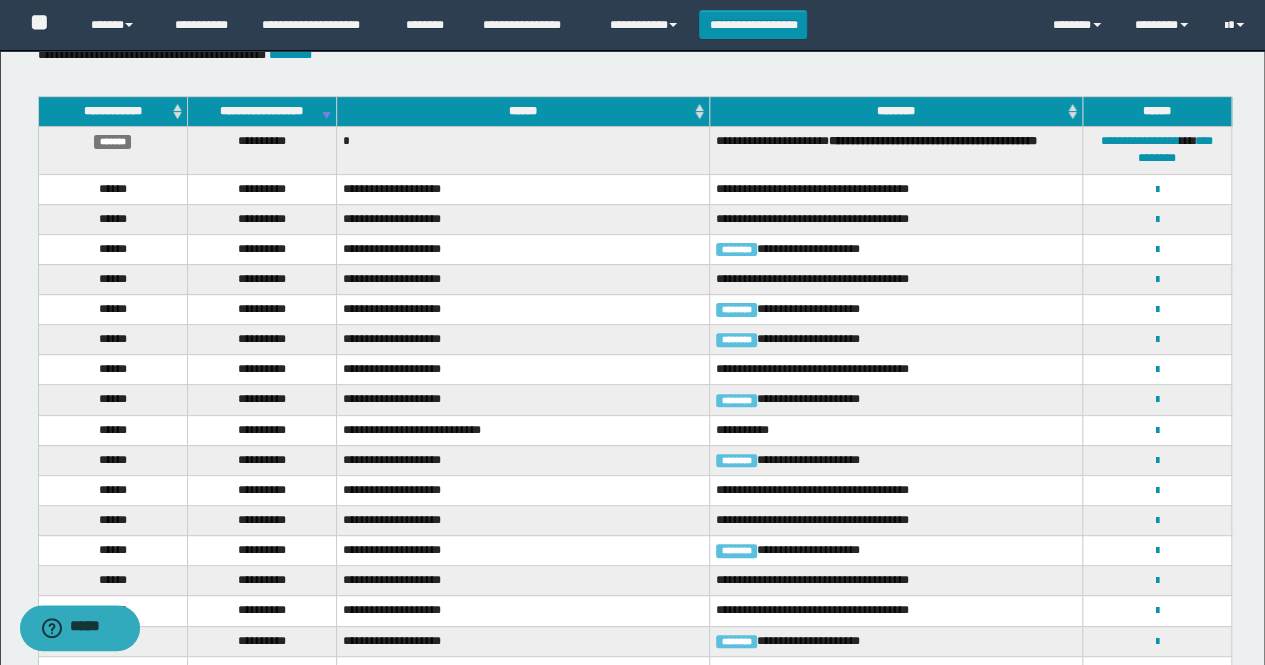 scroll, scrollTop: 200, scrollLeft: 0, axis: vertical 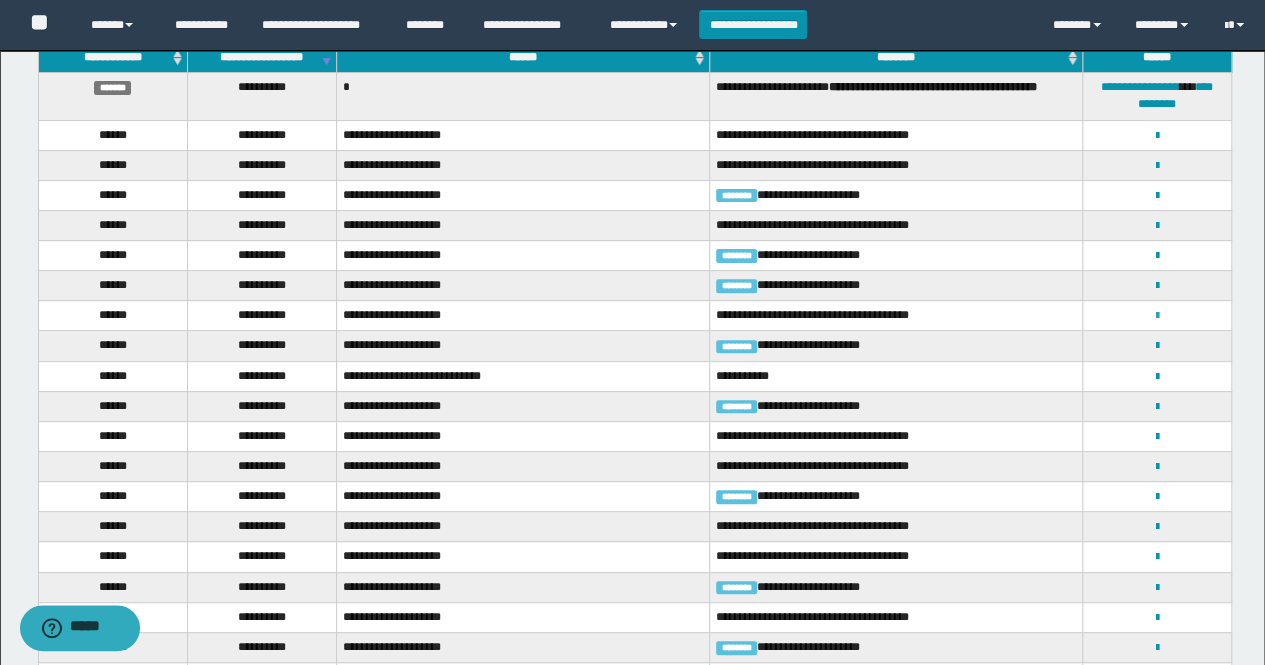 click at bounding box center [1157, 316] 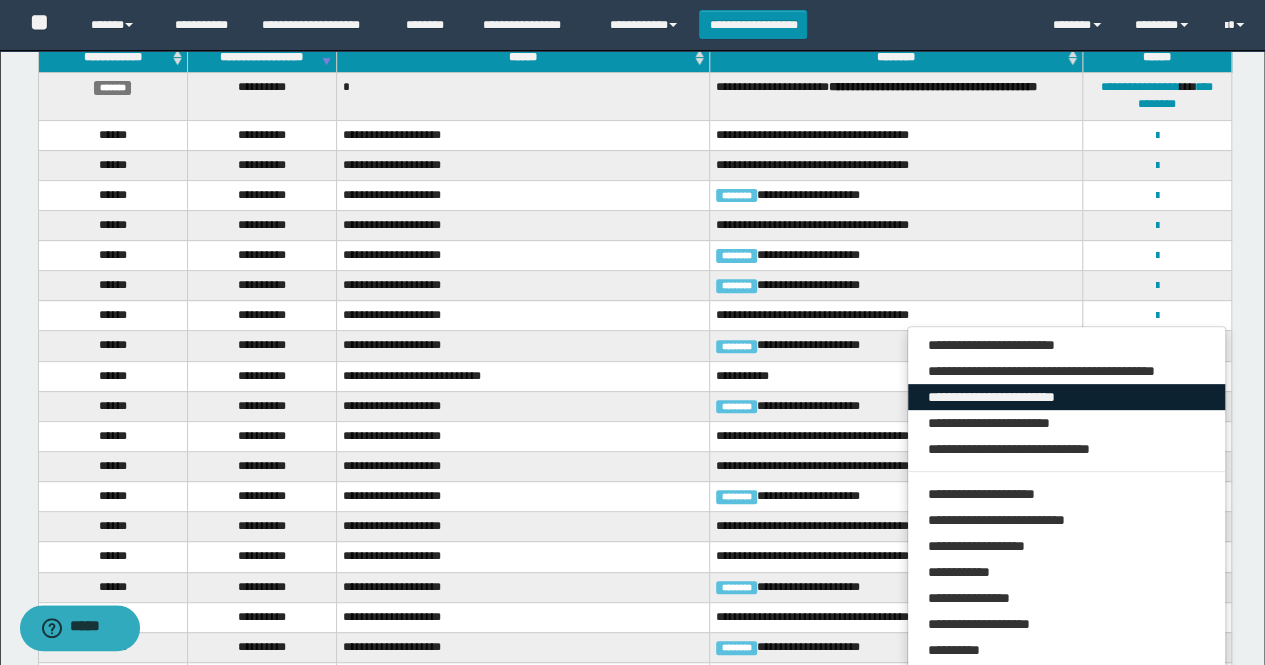 click on "**********" at bounding box center [1067, 397] 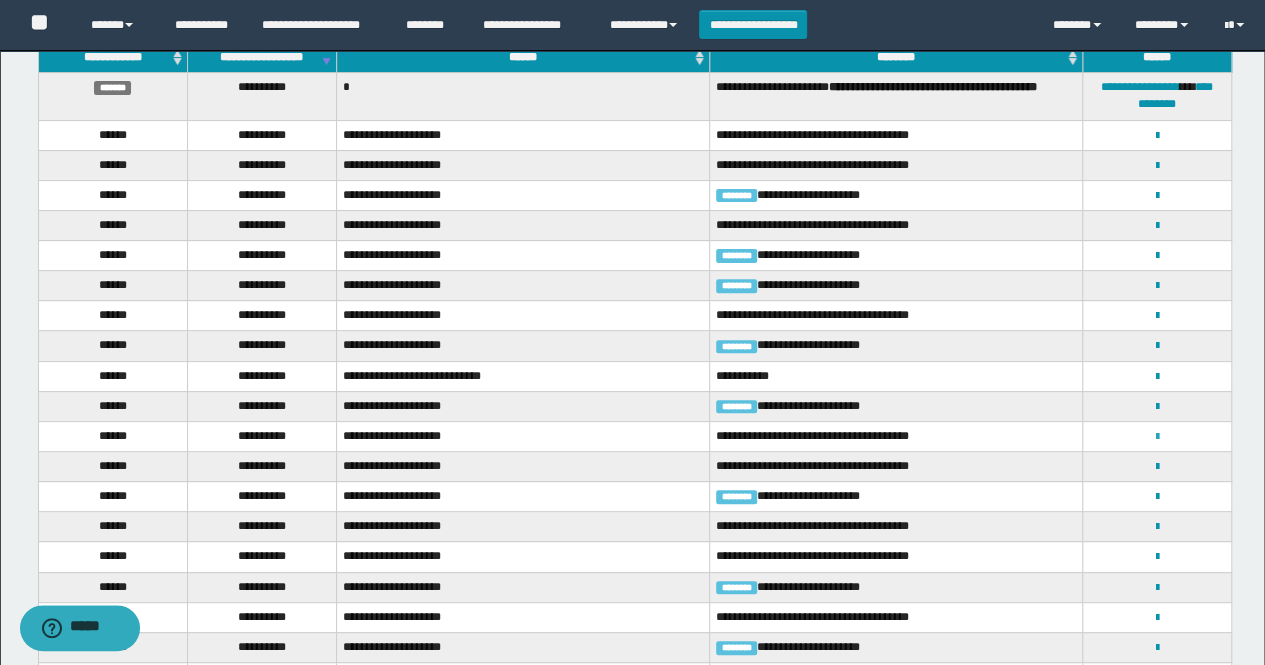 click at bounding box center (1157, 437) 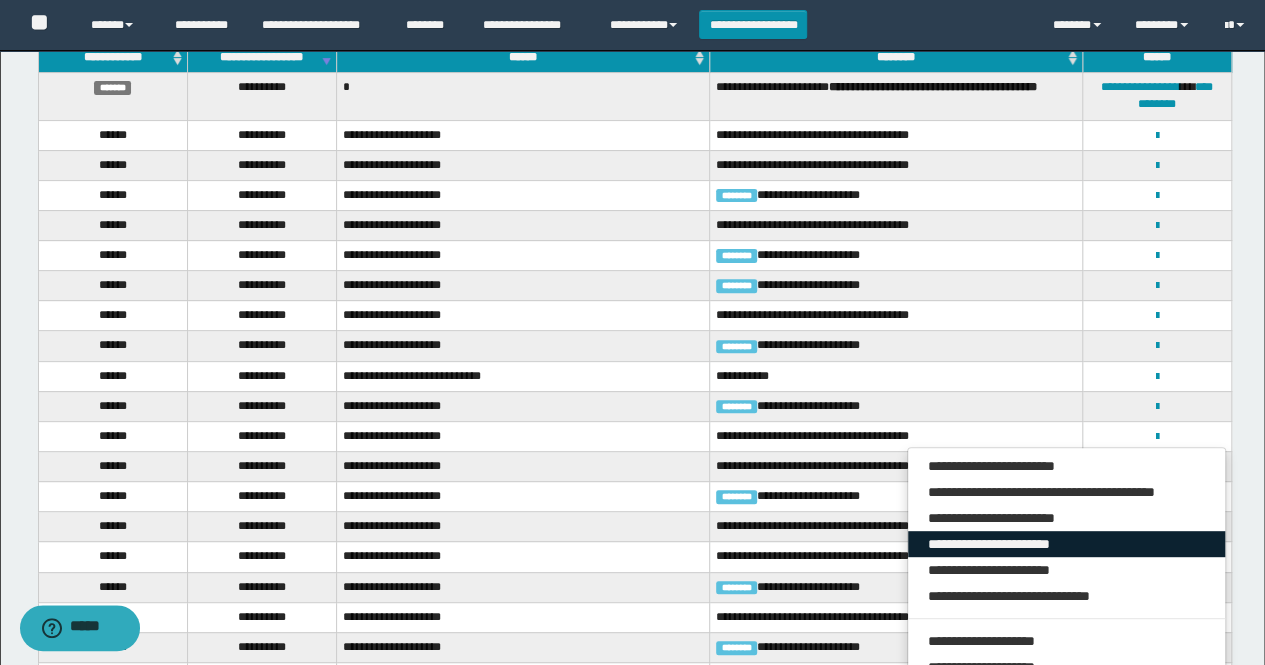 click on "**********" at bounding box center [1067, 544] 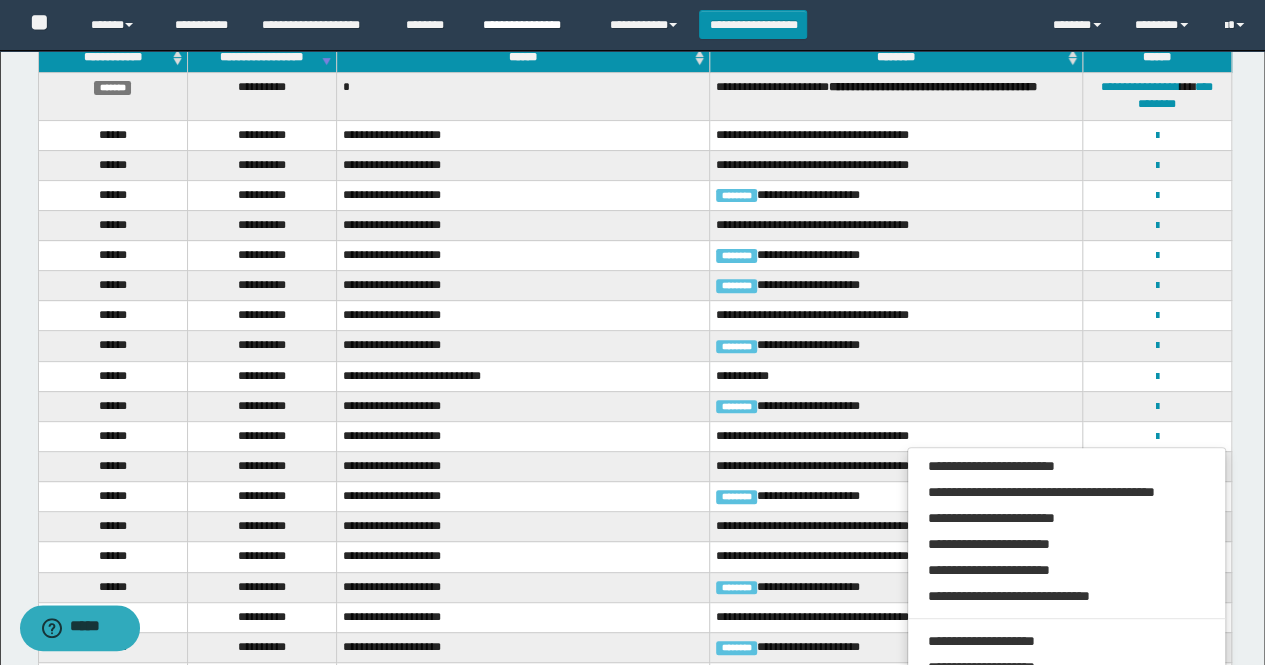 click on "**********" at bounding box center [531, 25] 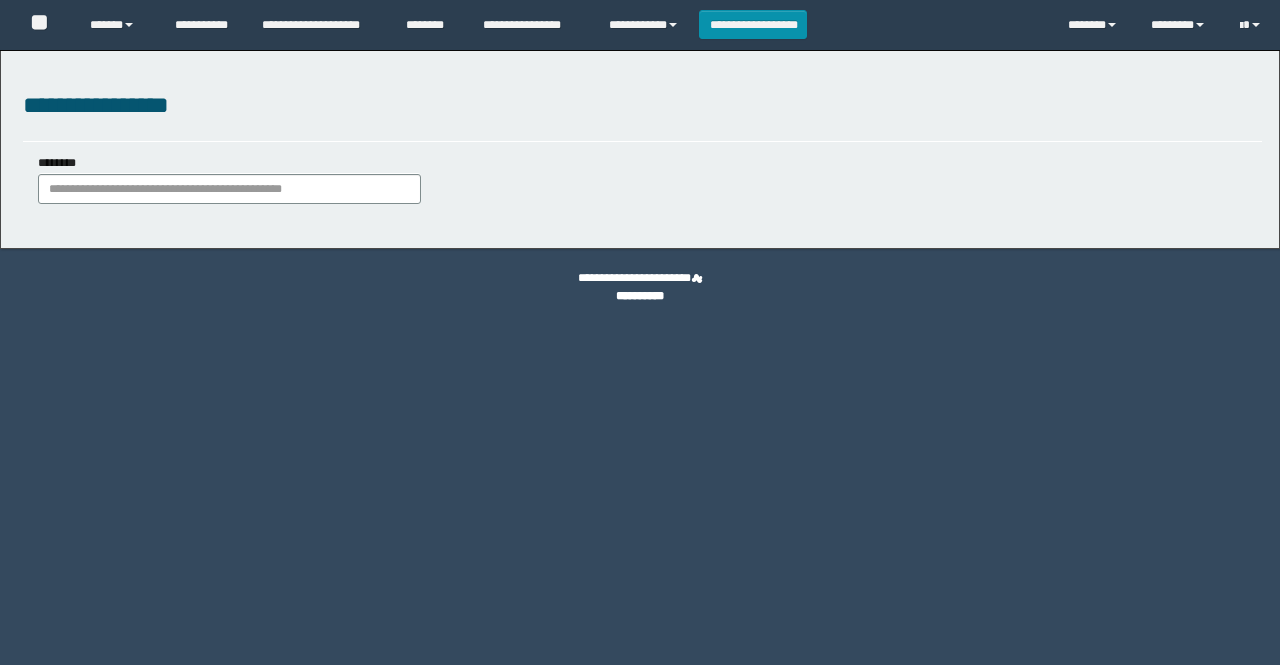 scroll, scrollTop: 0, scrollLeft: 0, axis: both 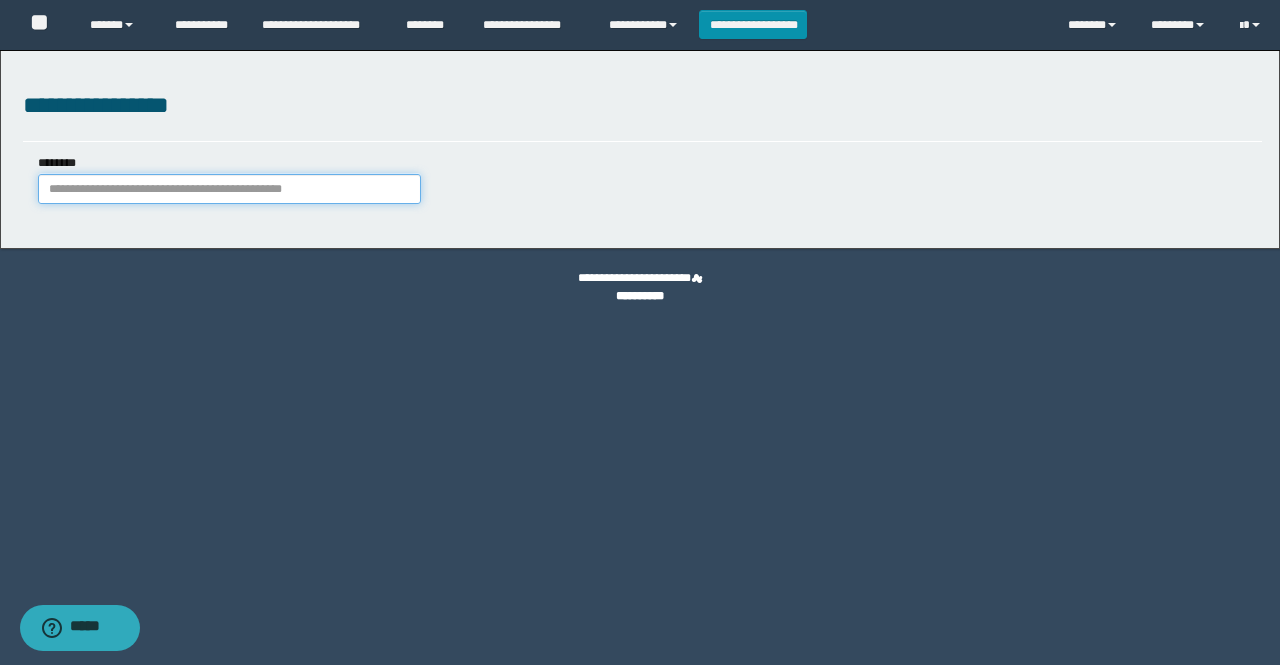 click on "********" at bounding box center (229, 189) 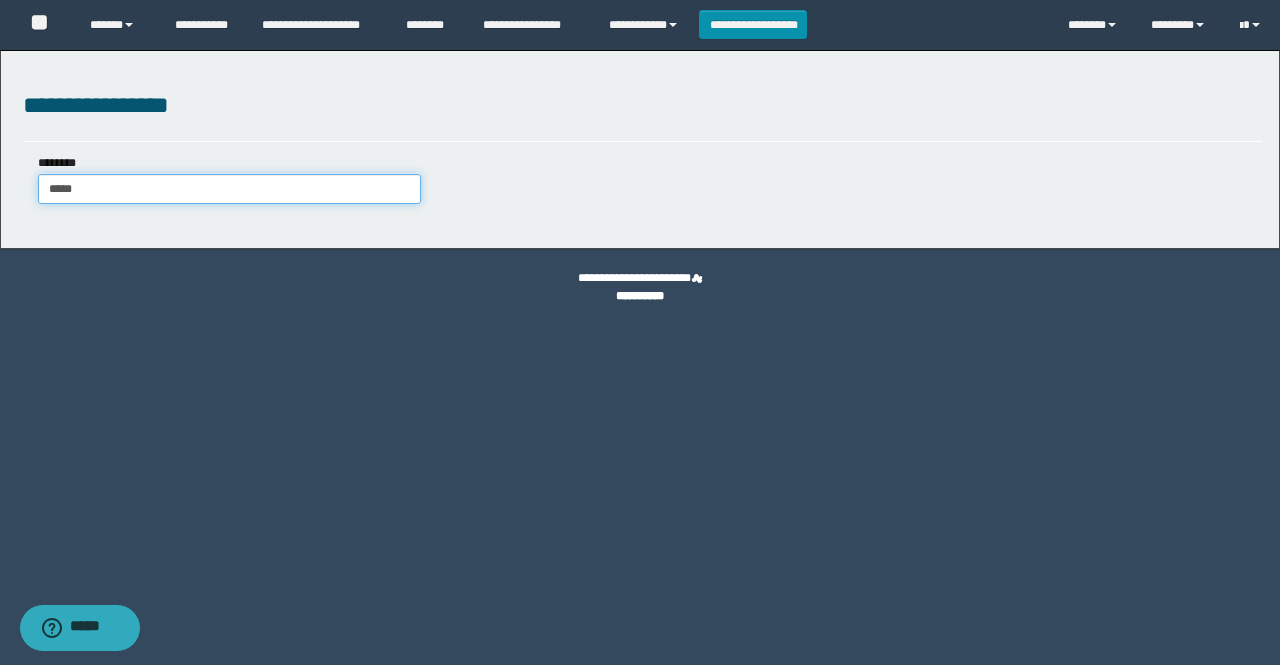 type on "******" 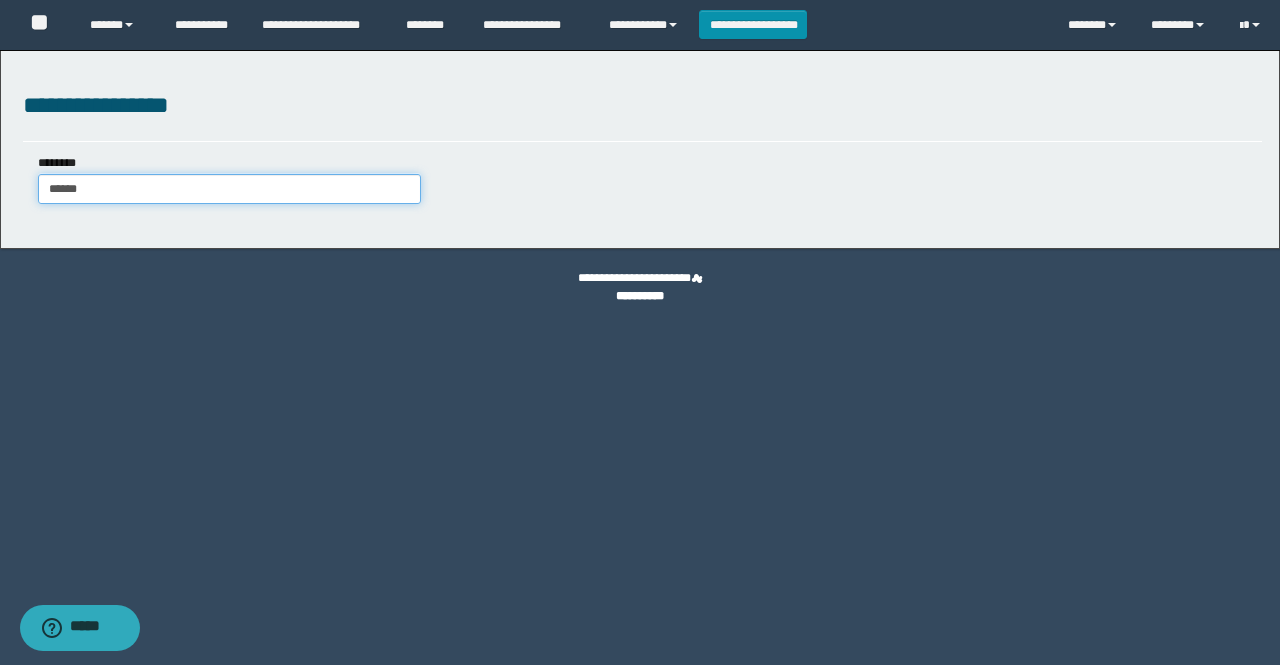 type on "******" 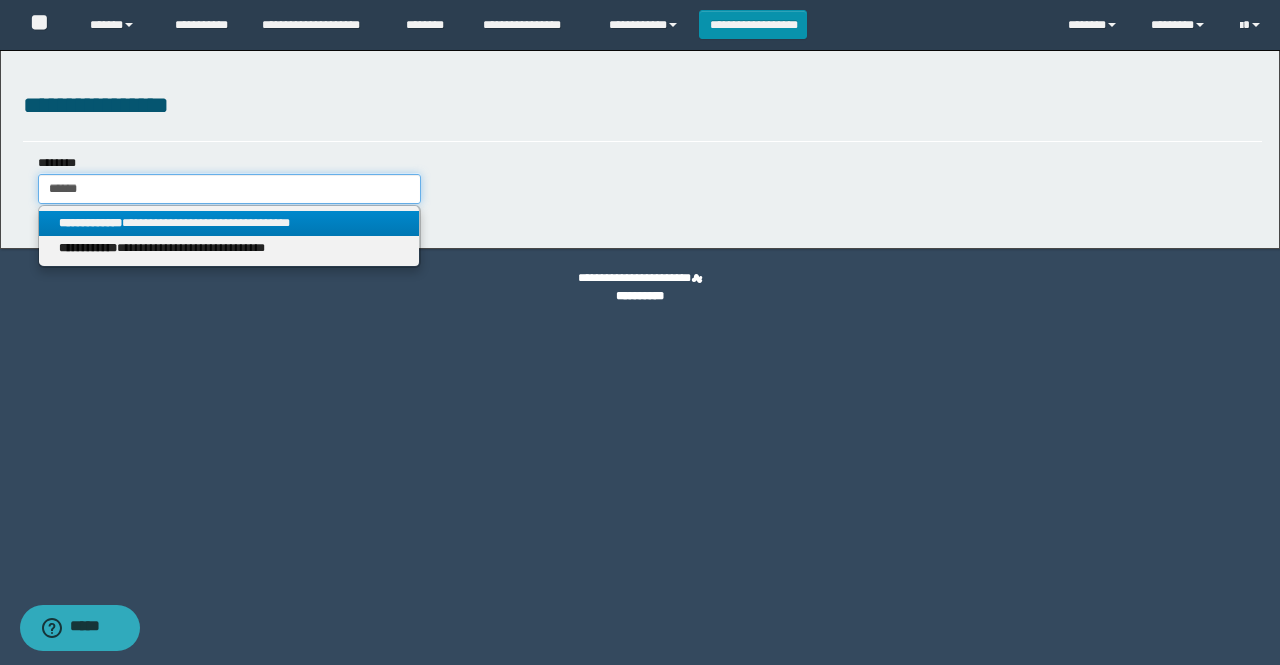 type on "******" 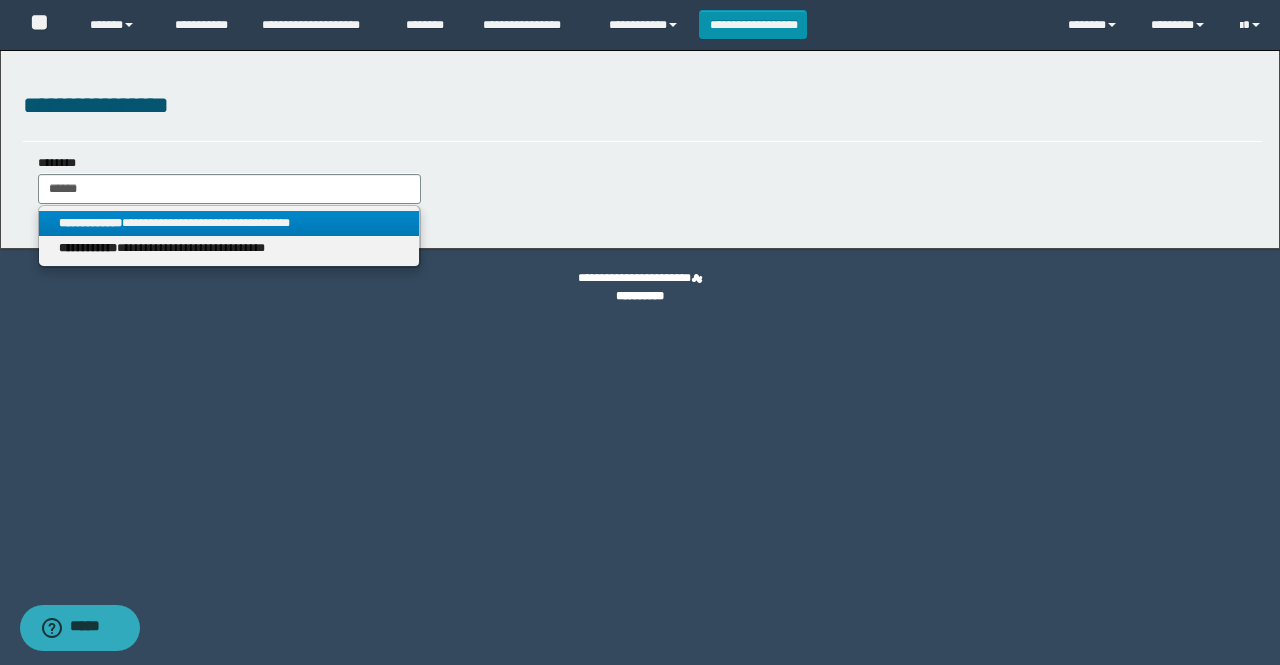 click on "**********" at bounding box center (229, 223) 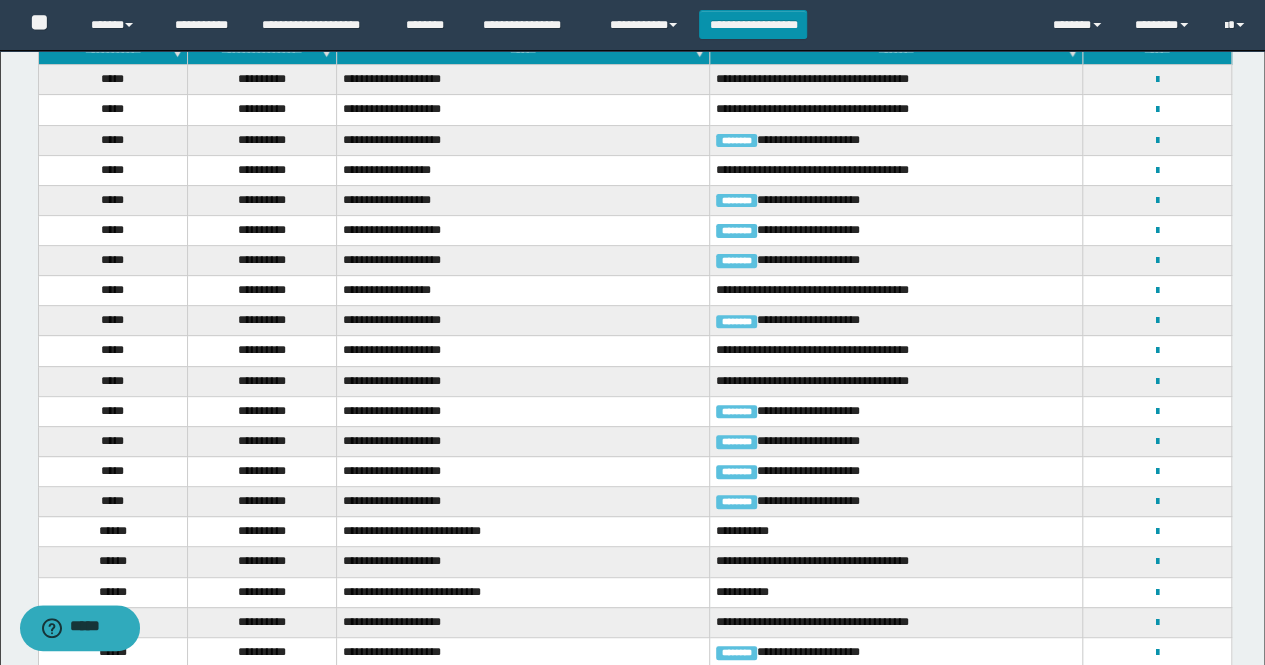 scroll, scrollTop: 100, scrollLeft: 0, axis: vertical 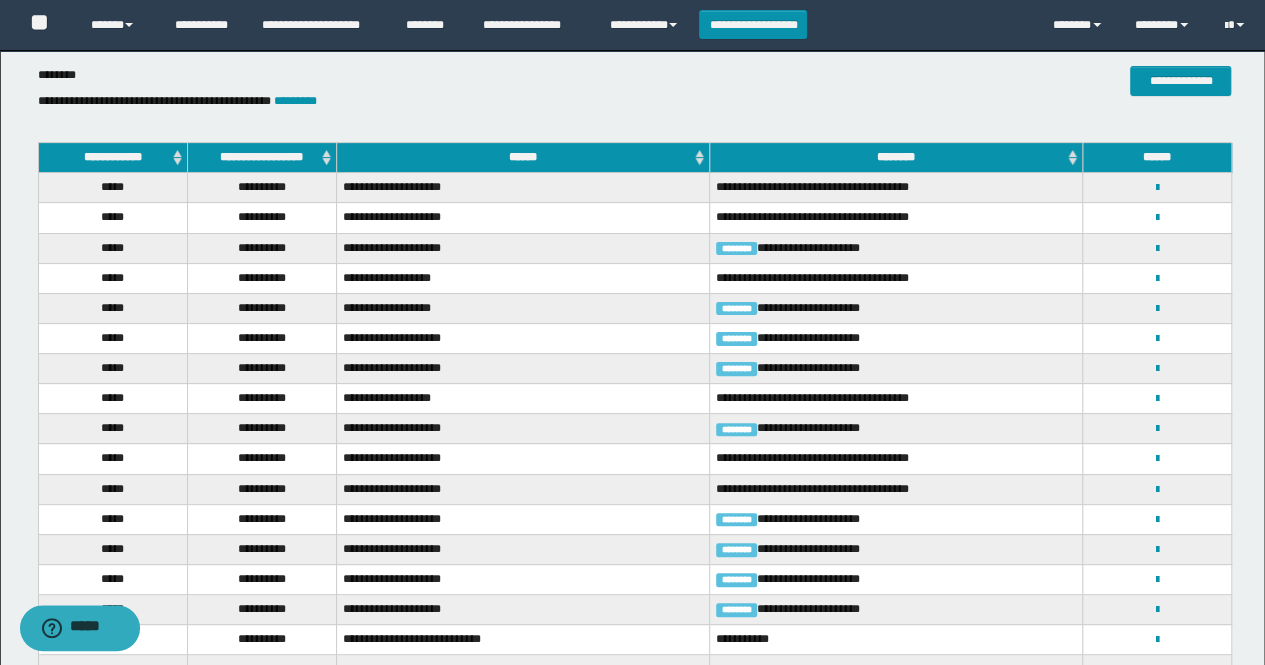 click on "**********" at bounding box center [261, 158] 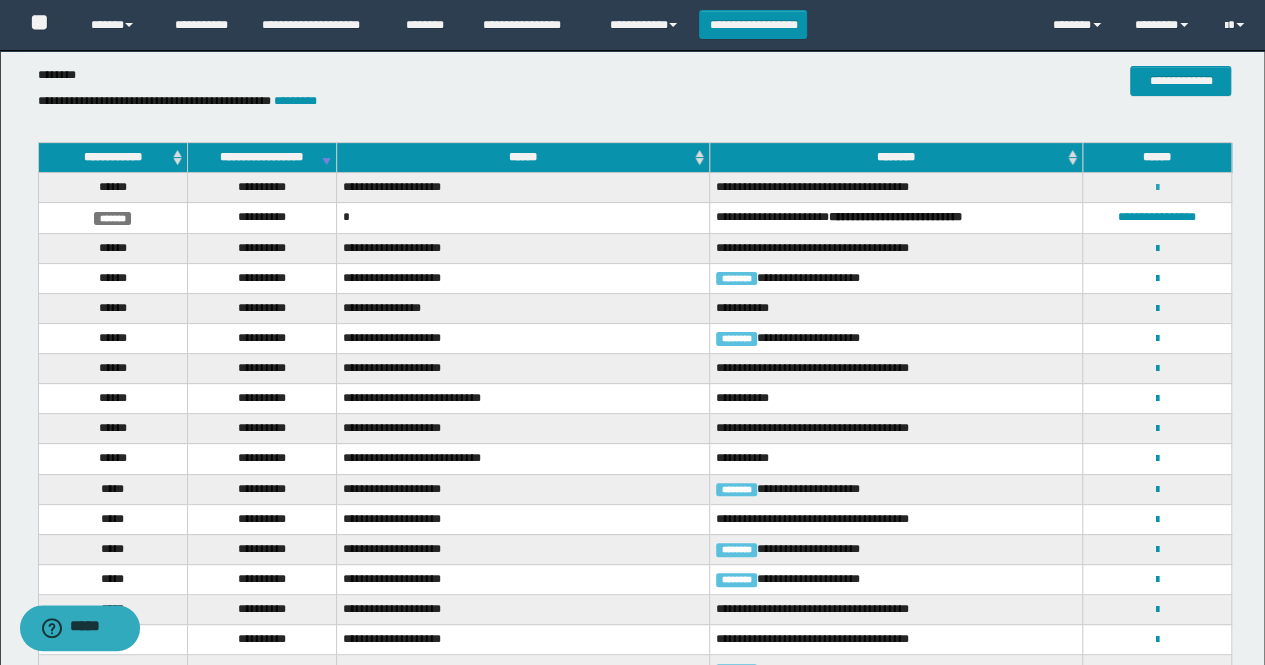 click at bounding box center [1157, 188] 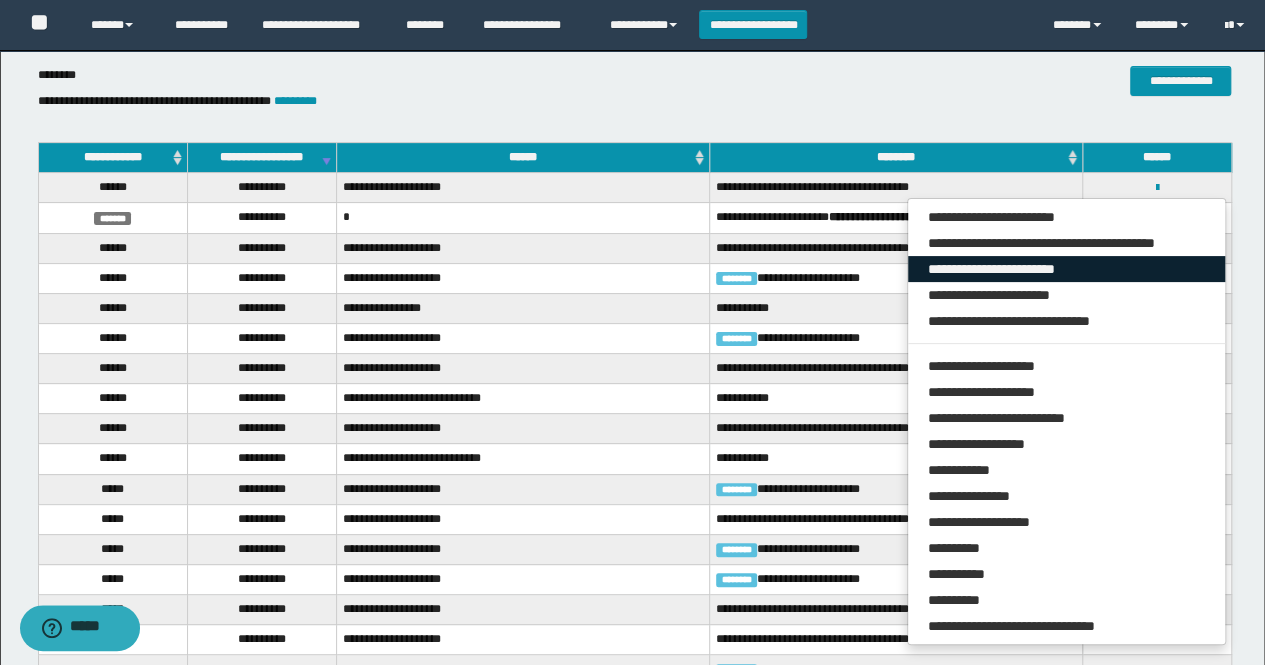 click on "**********" at bounding box center [1067, 269] 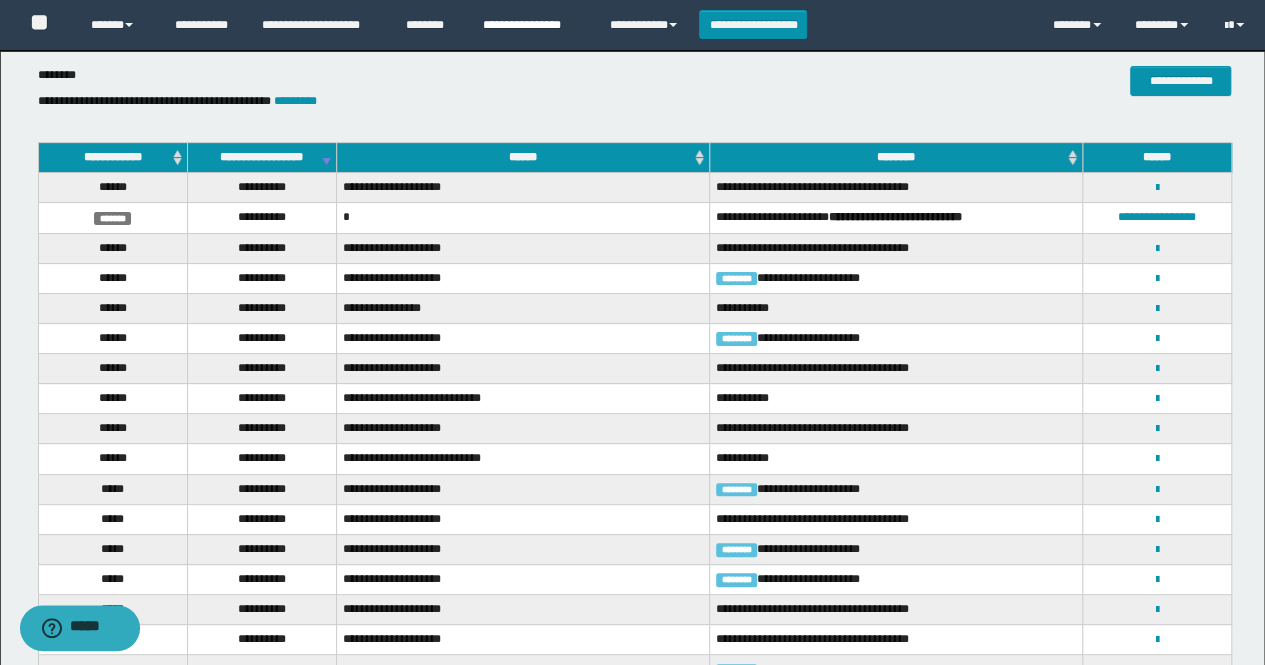 click on "**********" at bounding box center [531, 25] 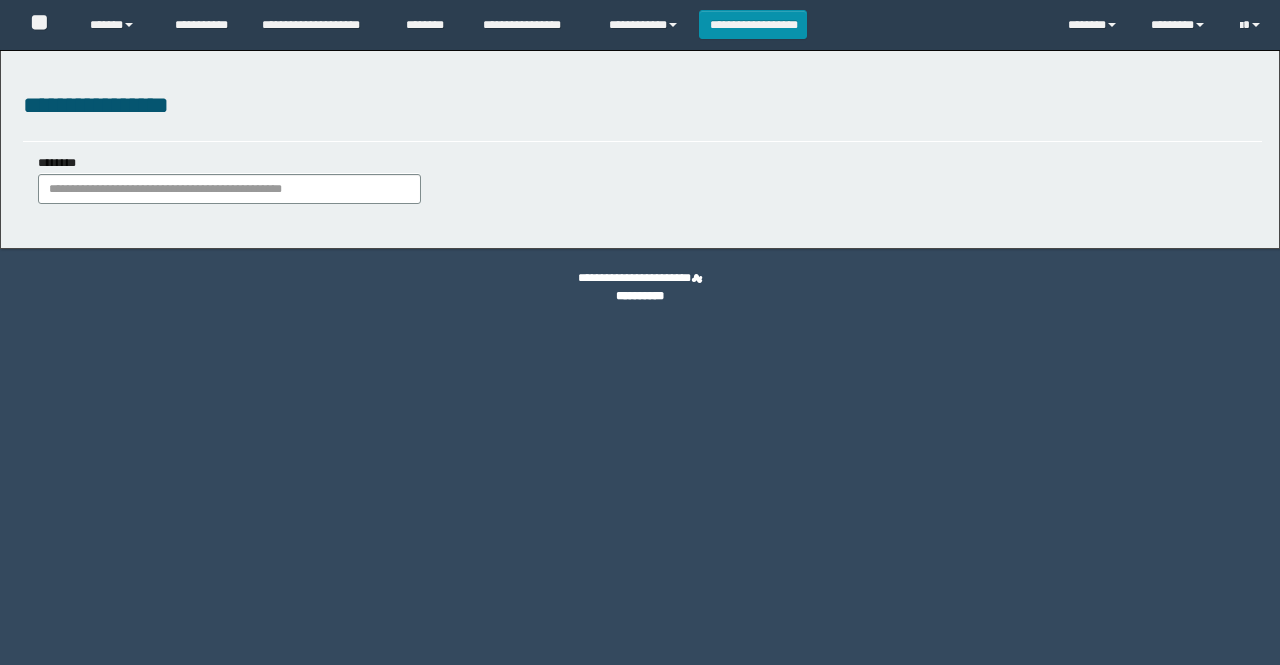 scroll, scrollTop: 0, scrollLeft: 0, axis: both 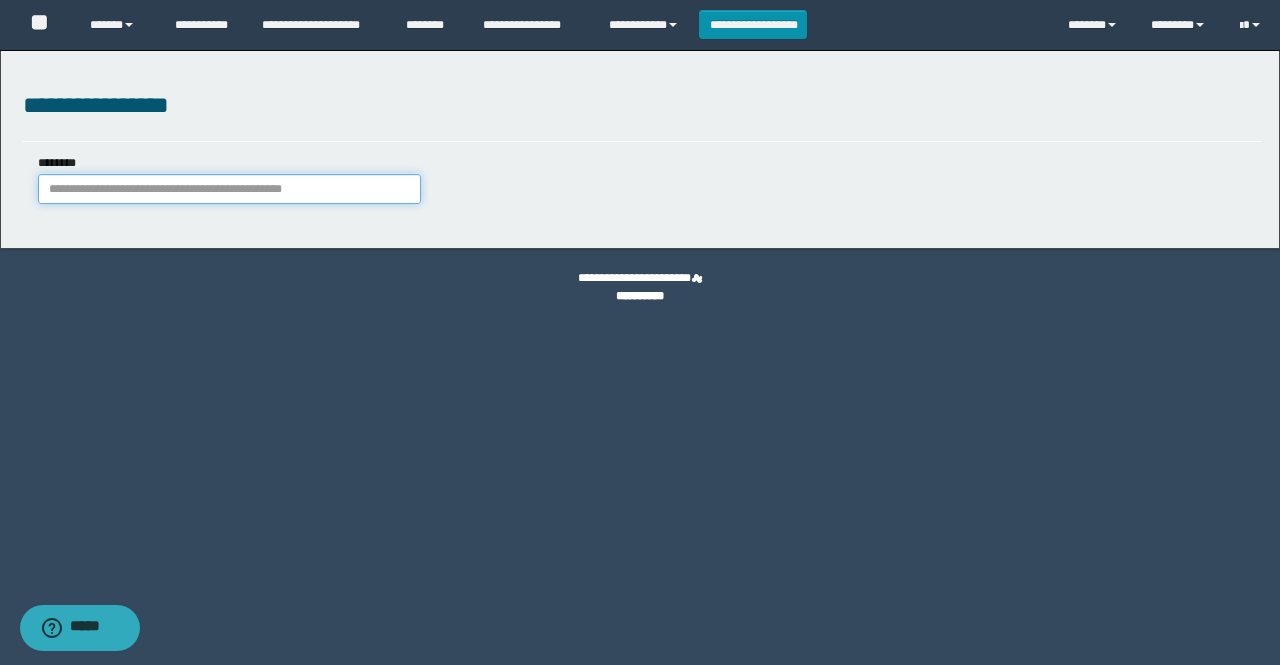 click on "********" at bounding box center (229, 189) 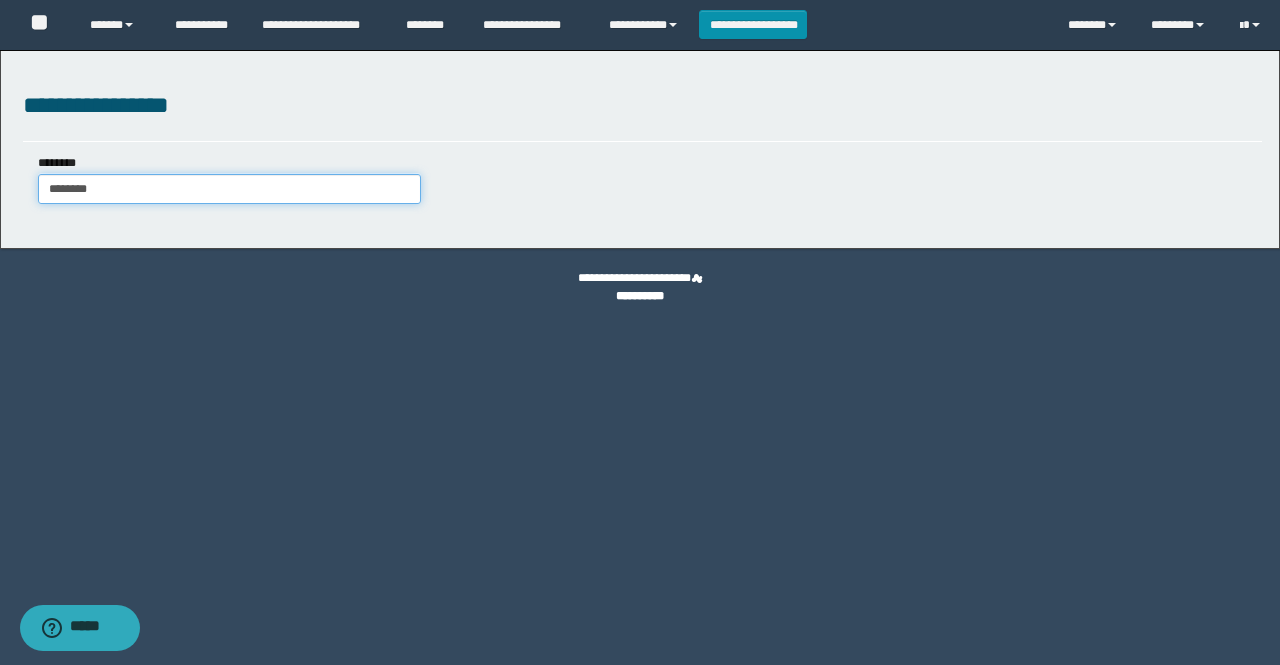 type on "********" 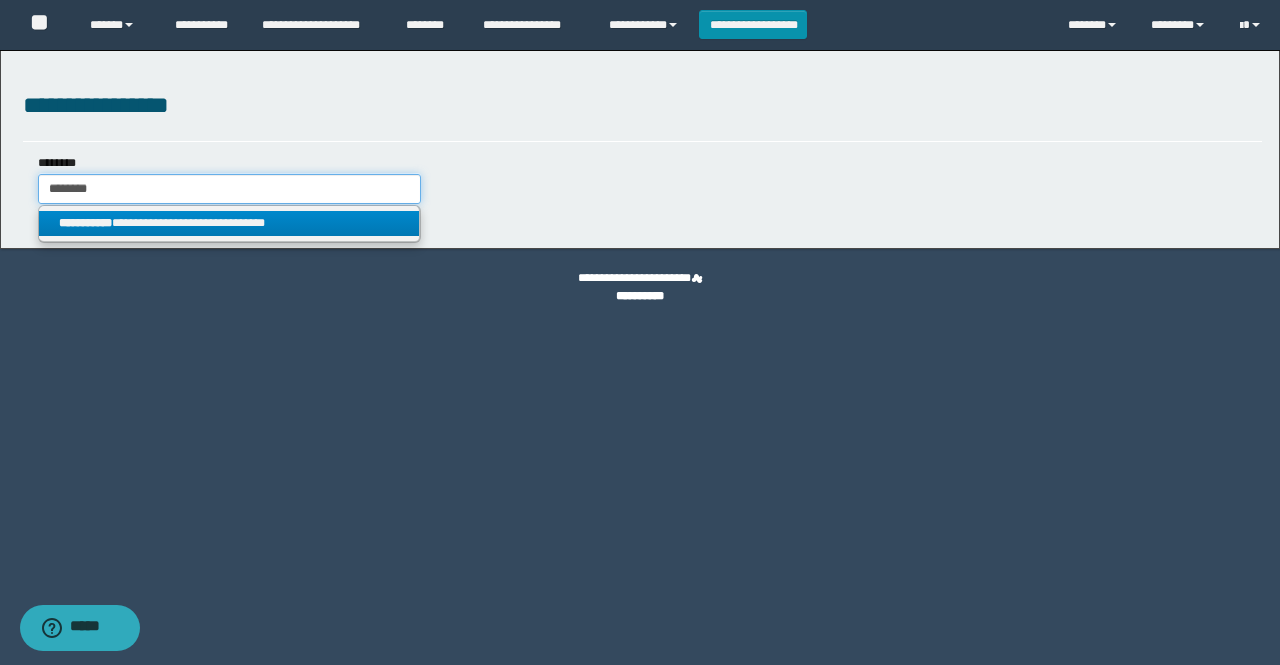 type on "********" 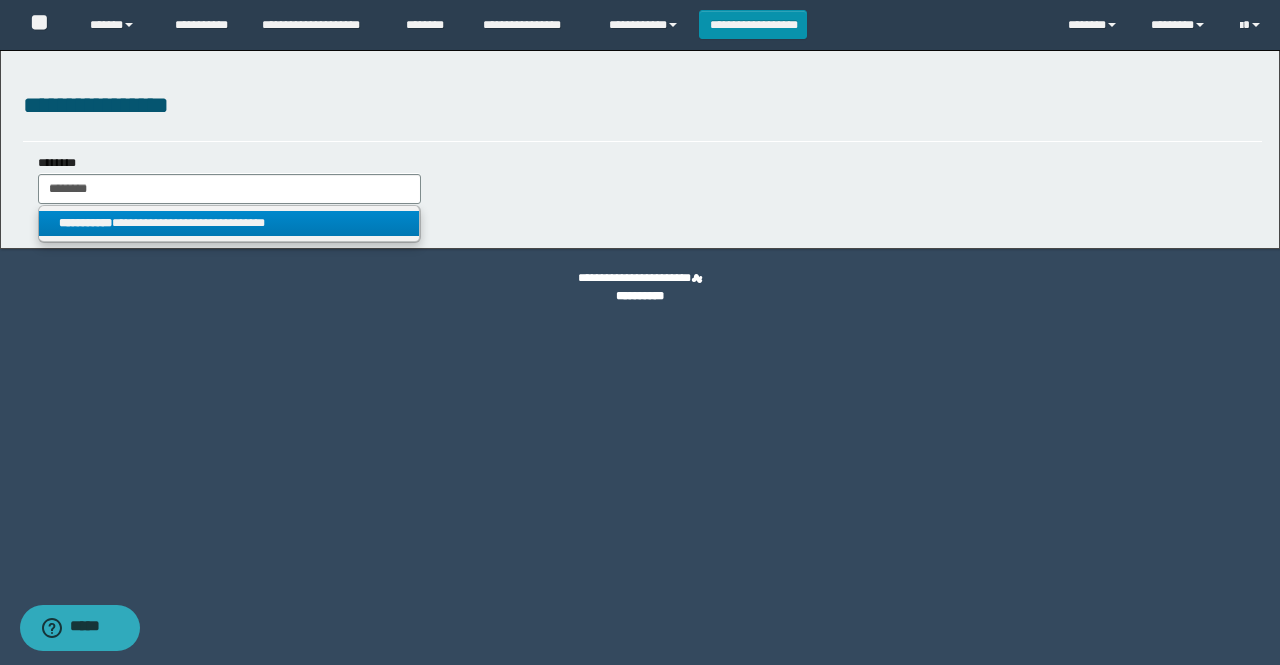 click on "**********" at bounding box center [229, 223] 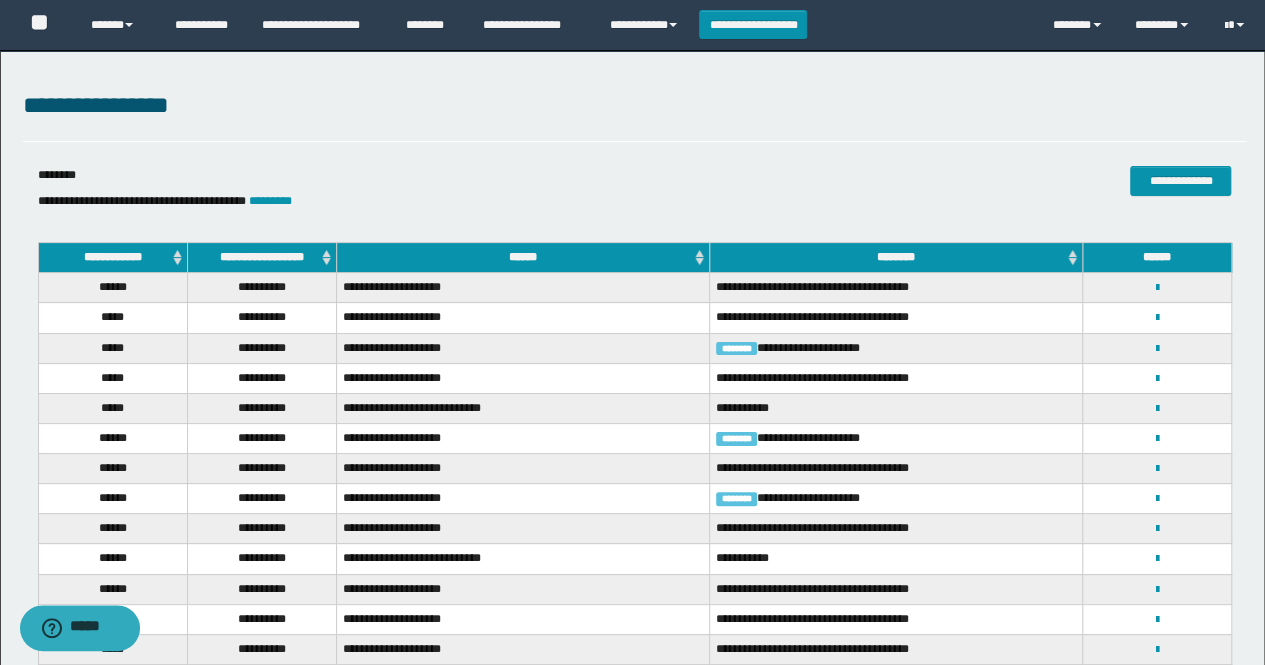 click on "**********" at bounding box center (261, 258) 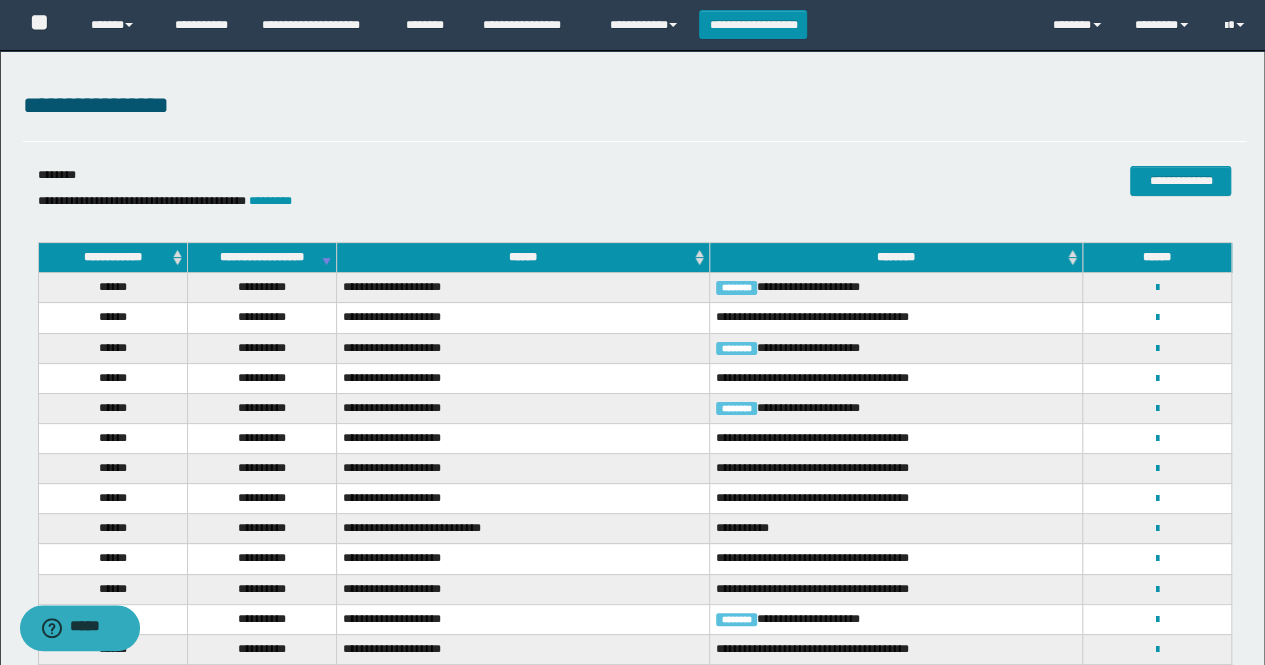 click on "**********" at bounding box center (1157, 317) 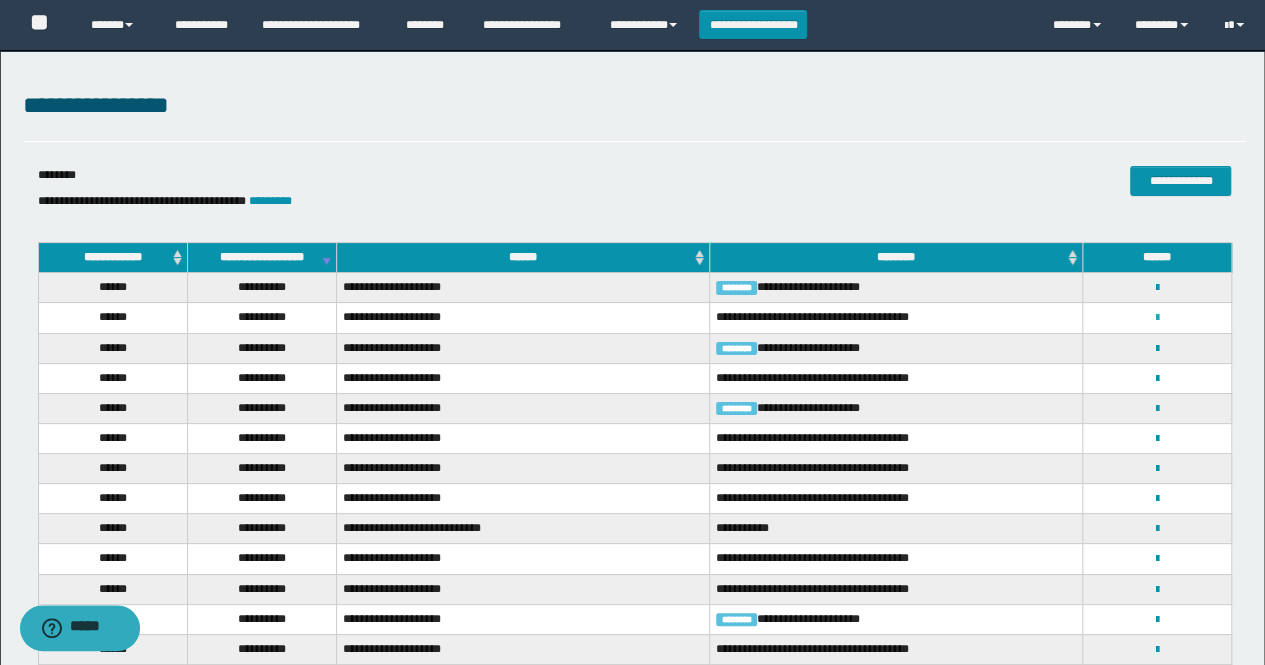 click at bounding box center (1157, 318) 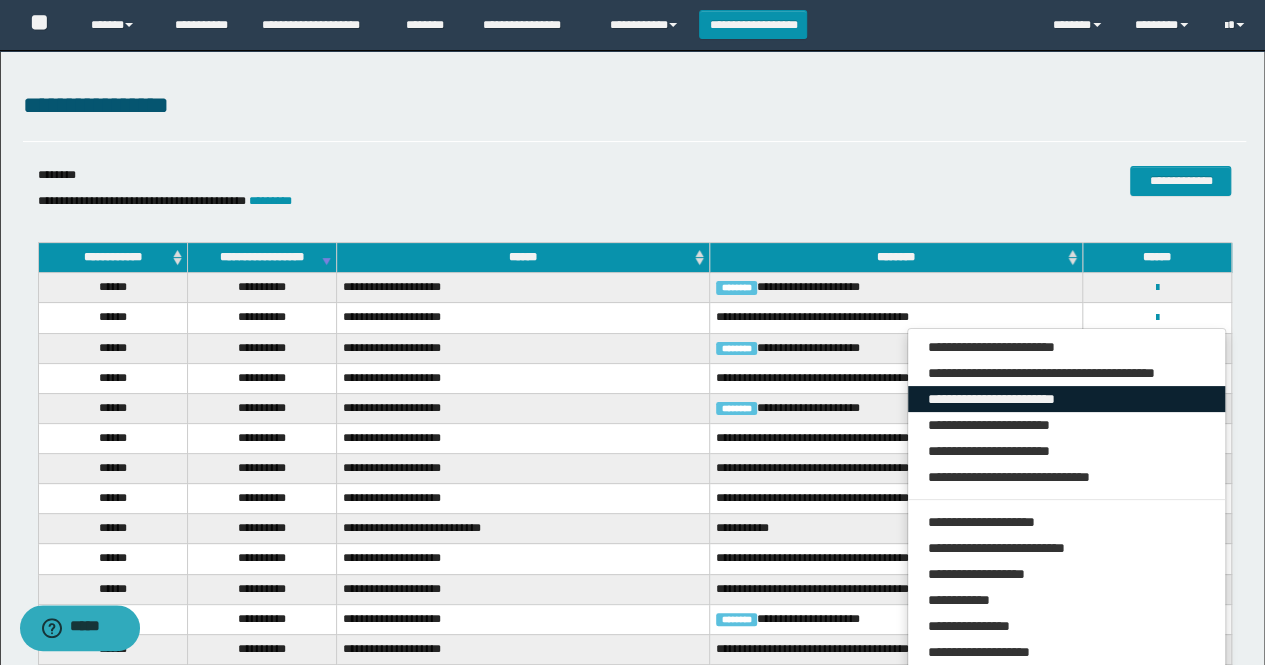 click on "**********" at bounding box center [1067, 399] 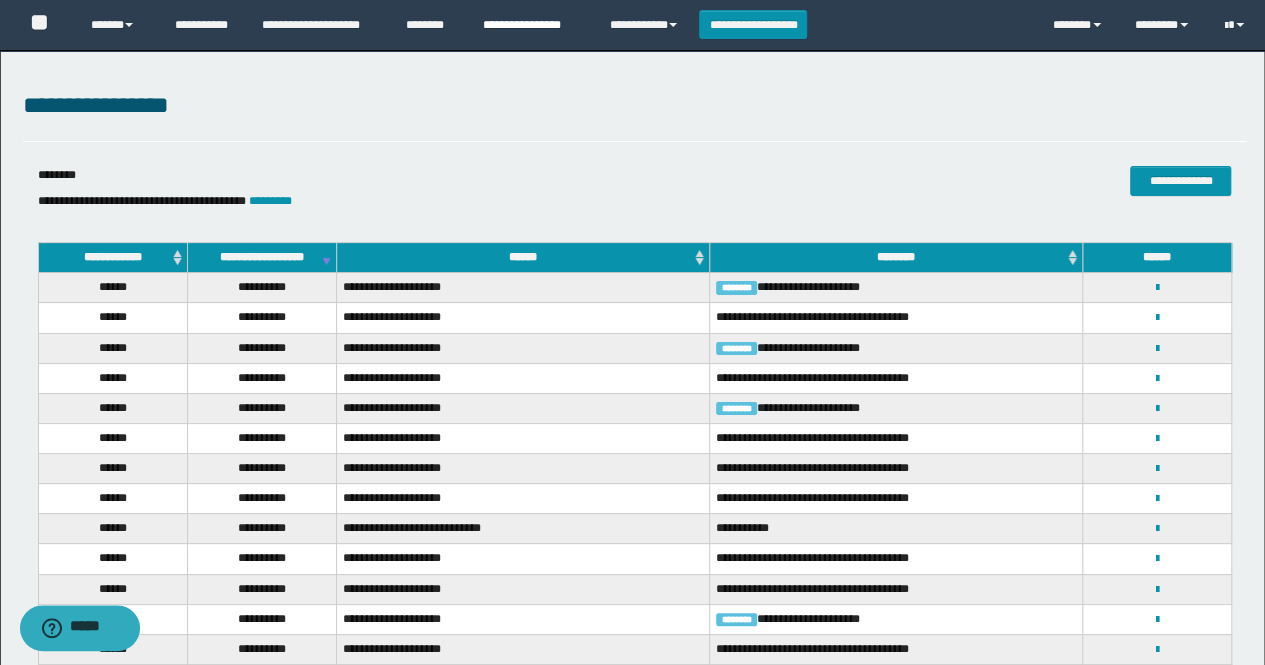 click on "**********" at bounding box center (531, 25) 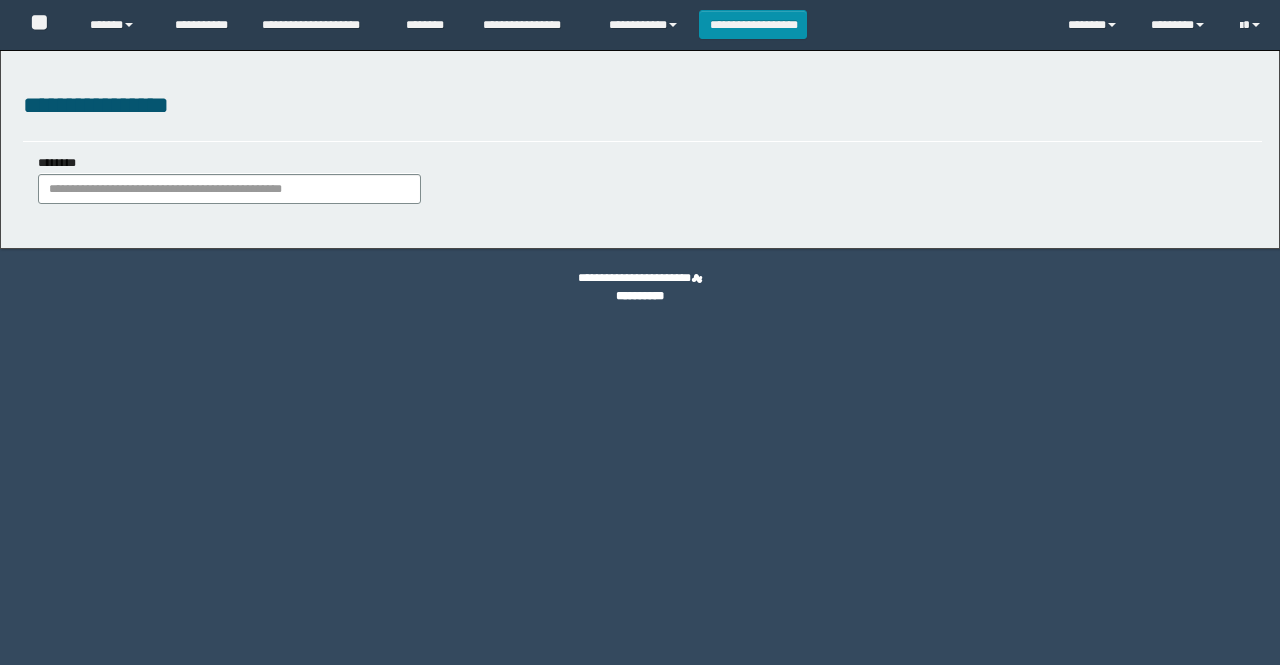 scroll, scrollTop: 0, scrollLeft: 0, axis: both 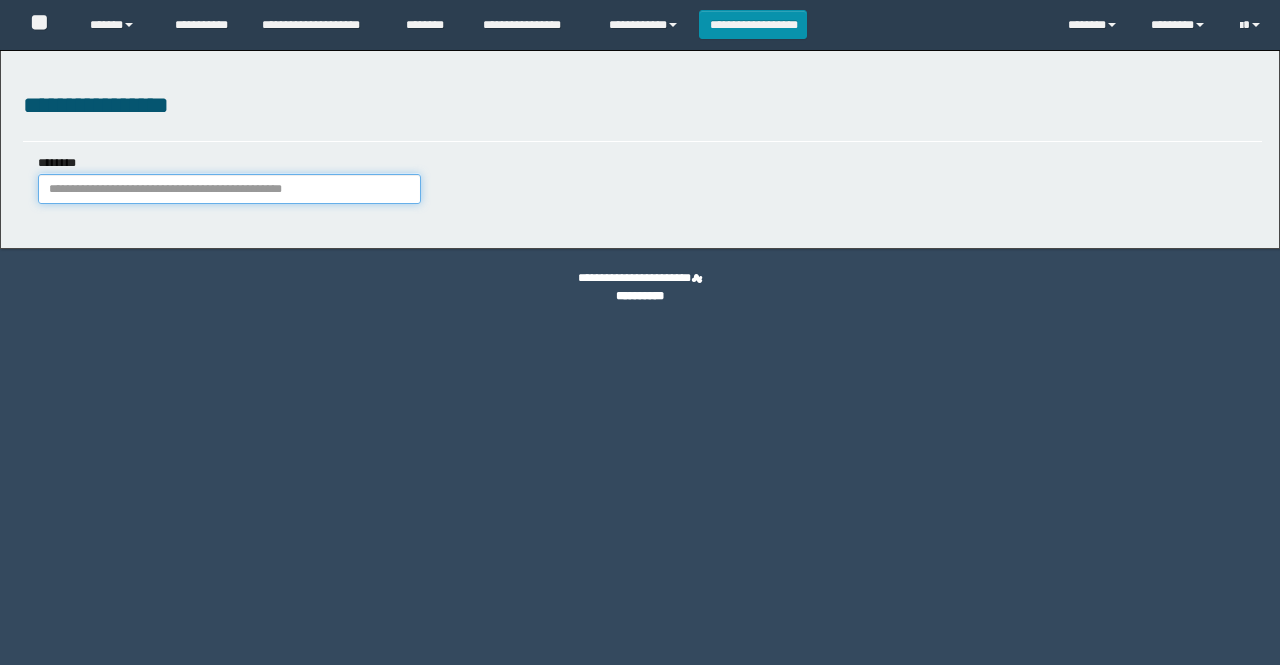 click on "********" at bounding box center (229, 189) 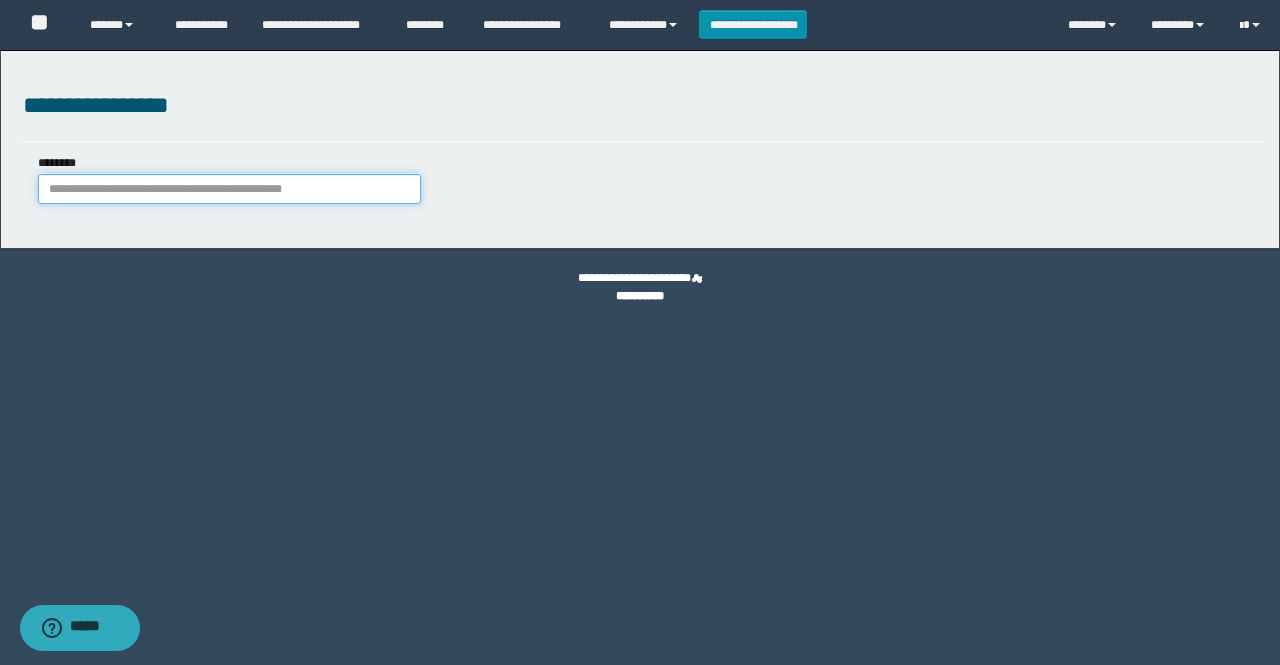 paste on "********" 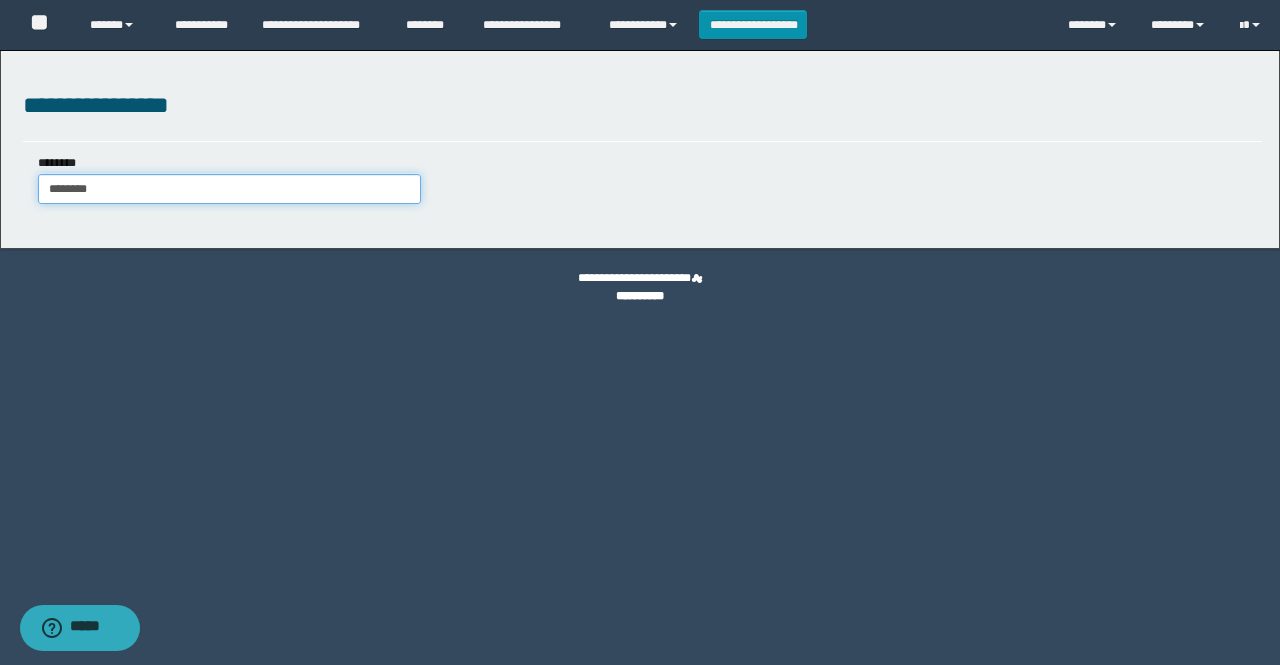 type on "********" 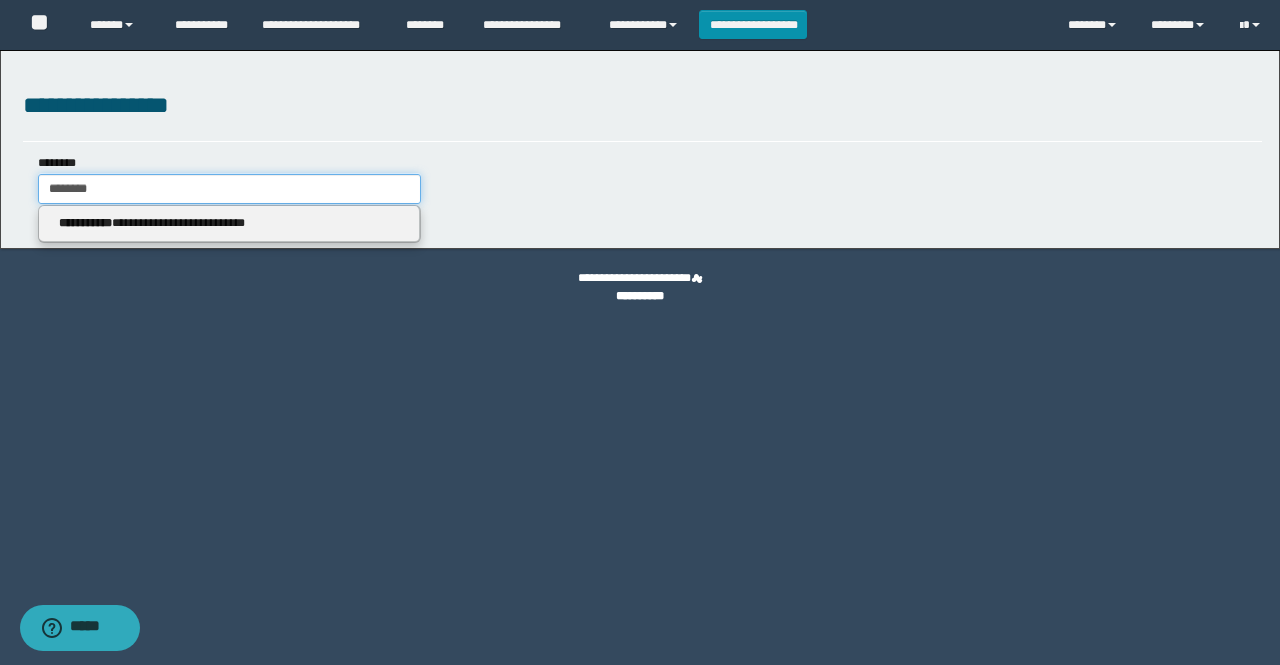 type 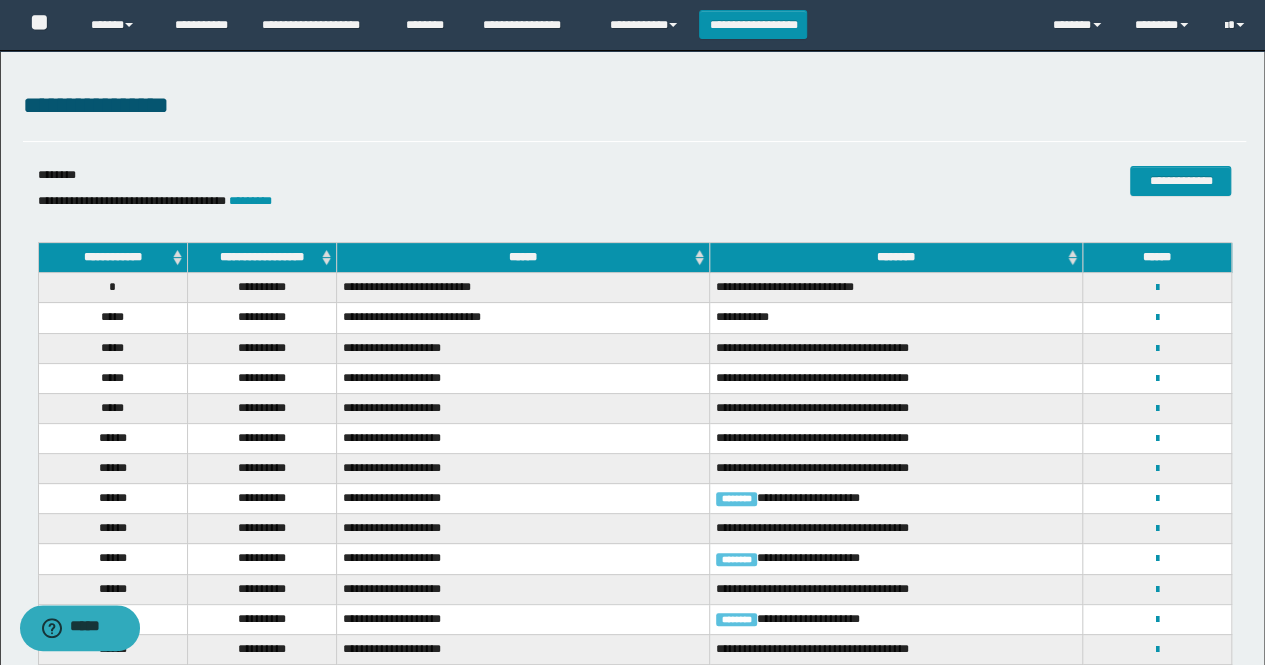 click on "**********" at bounding box center [261, 258] 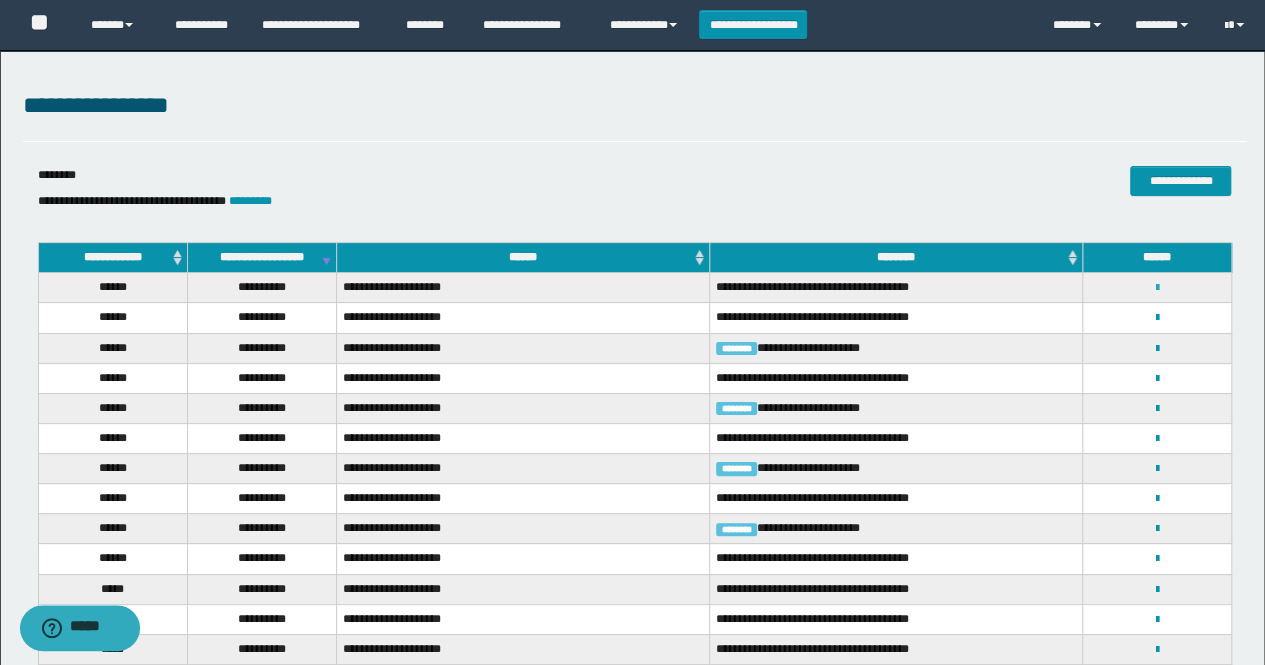click at bounding box center [1157, 288] 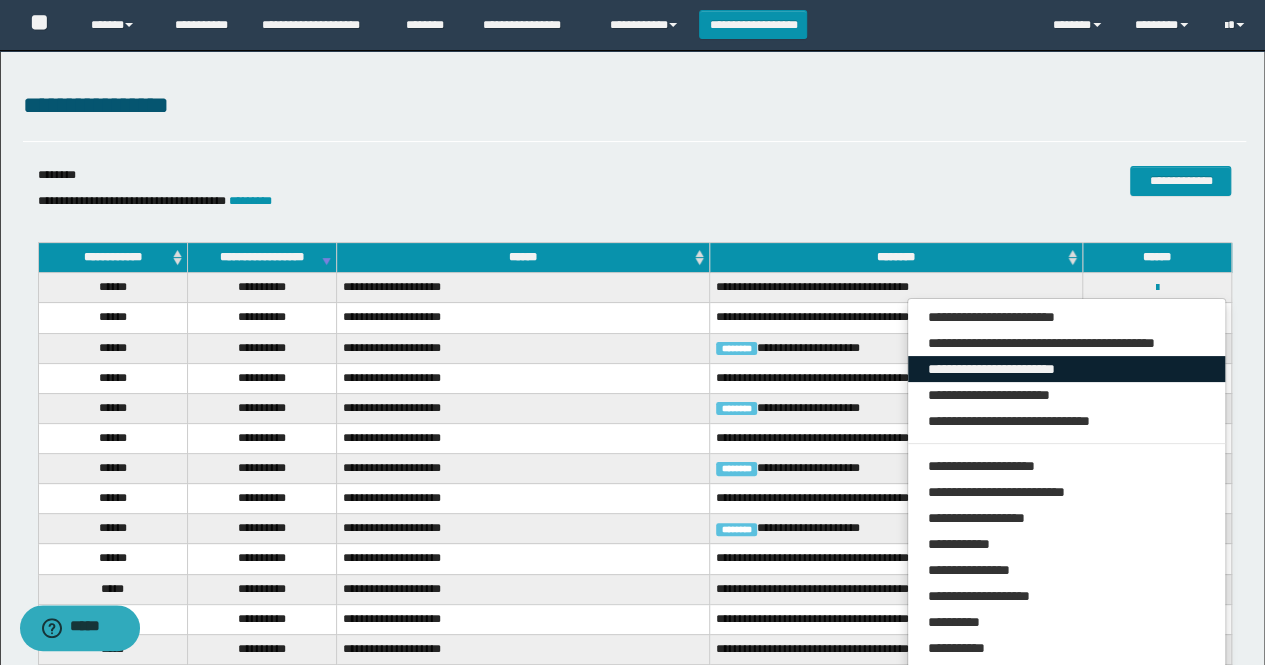 click on "**********" at bounding box center (1067, 369) 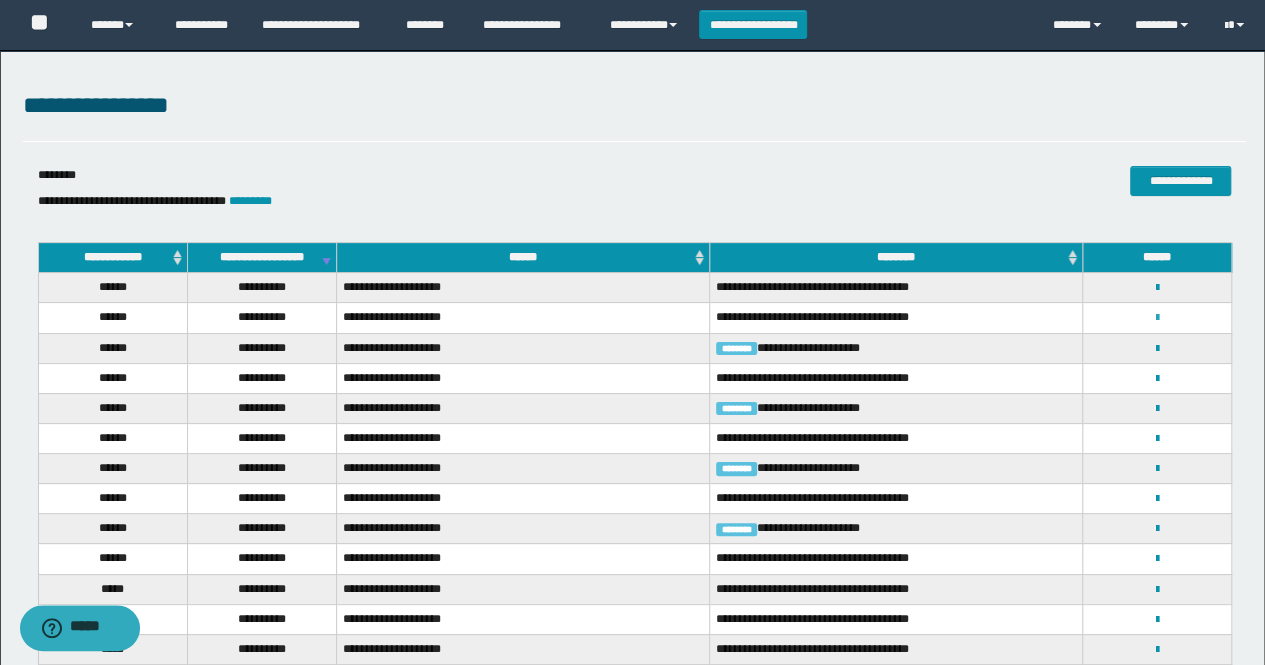 click on "**********" at bounding box center (1157, 317) 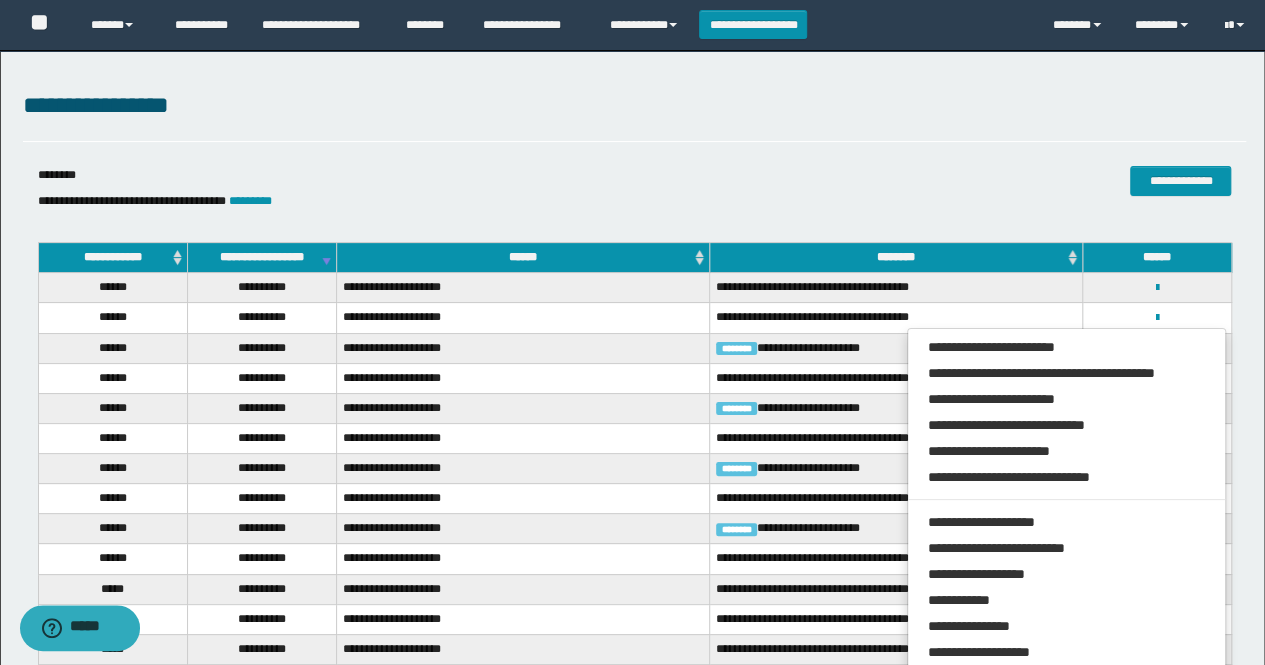 click on "**********" at bounding box center [896, 378] 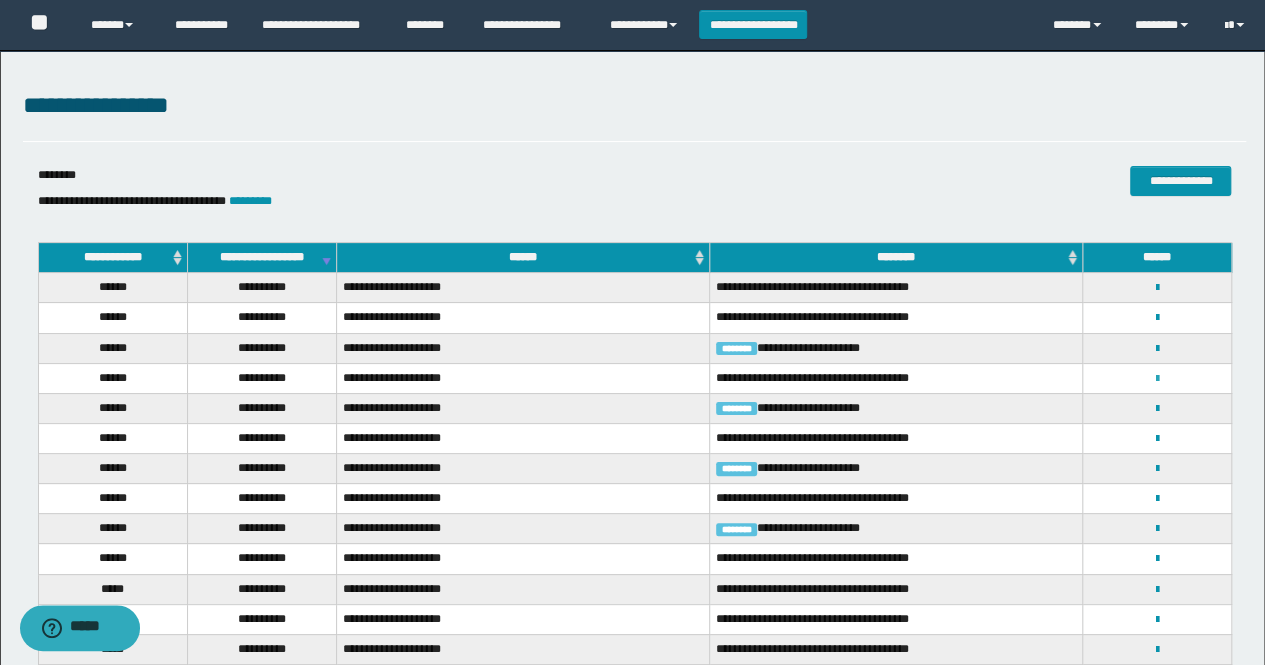 click at bounding box center (1157, 379) 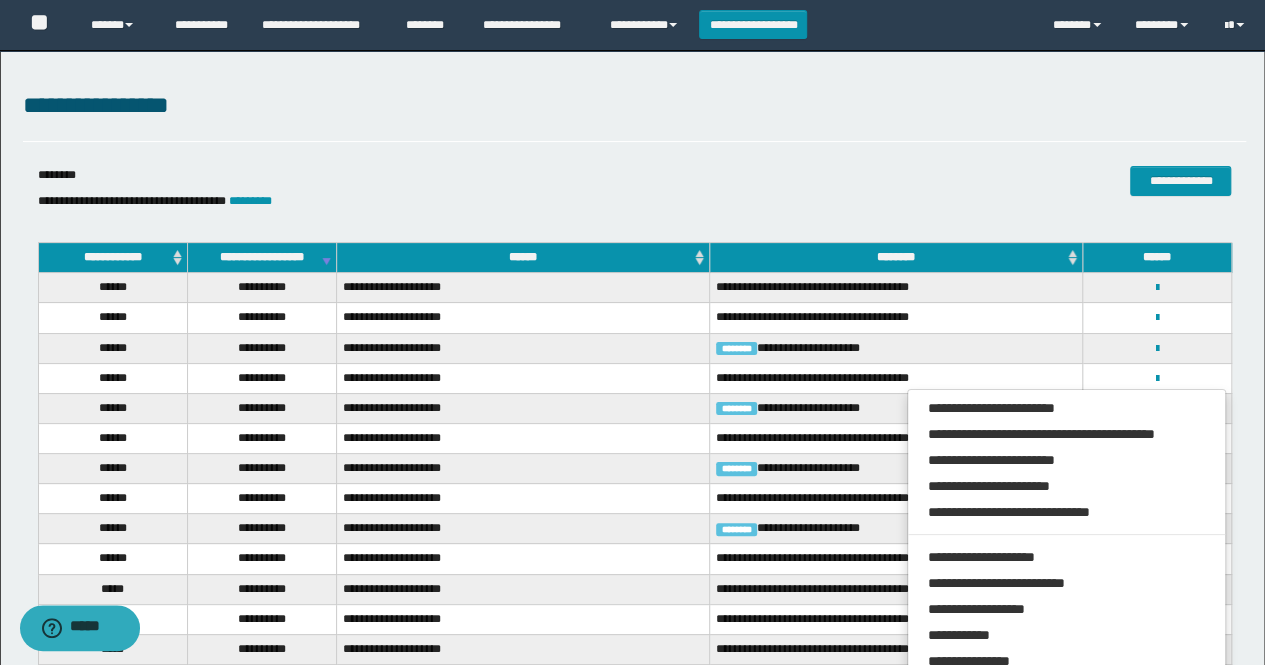 drag, startPoint x: 818, startPoint y: 381, endPoint x: 820, endPoint y: 395, distance: 14.142136 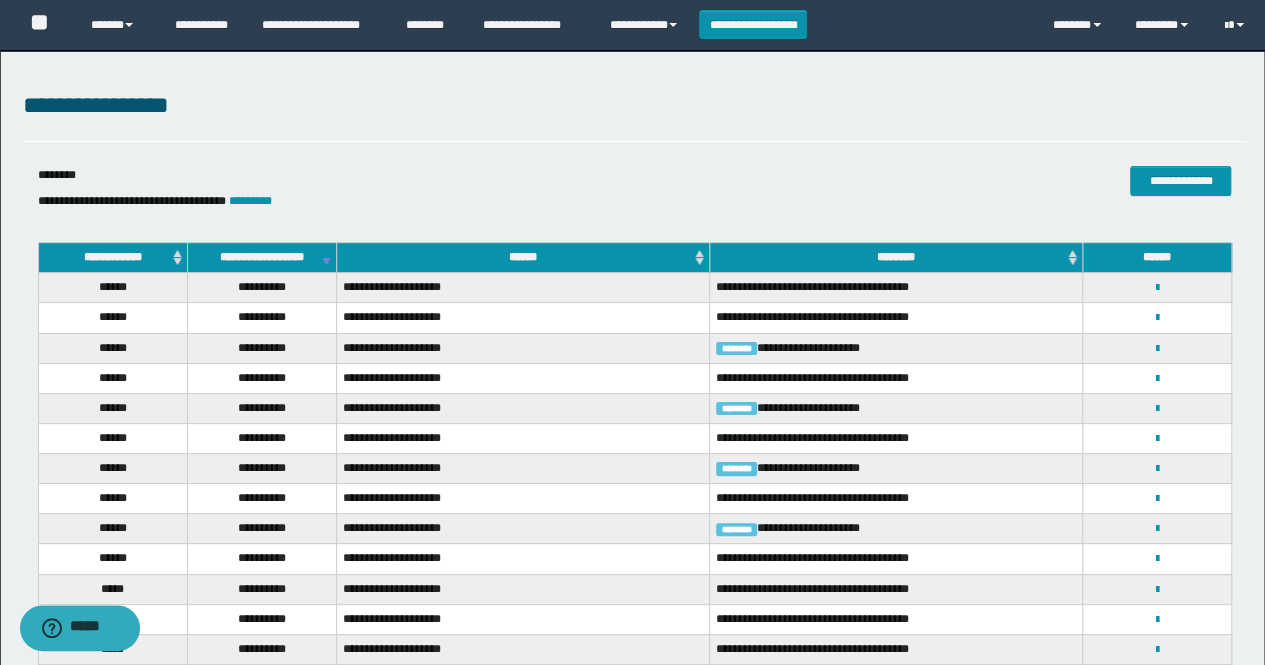 click on "**********" at bounding box center [1157, 438] 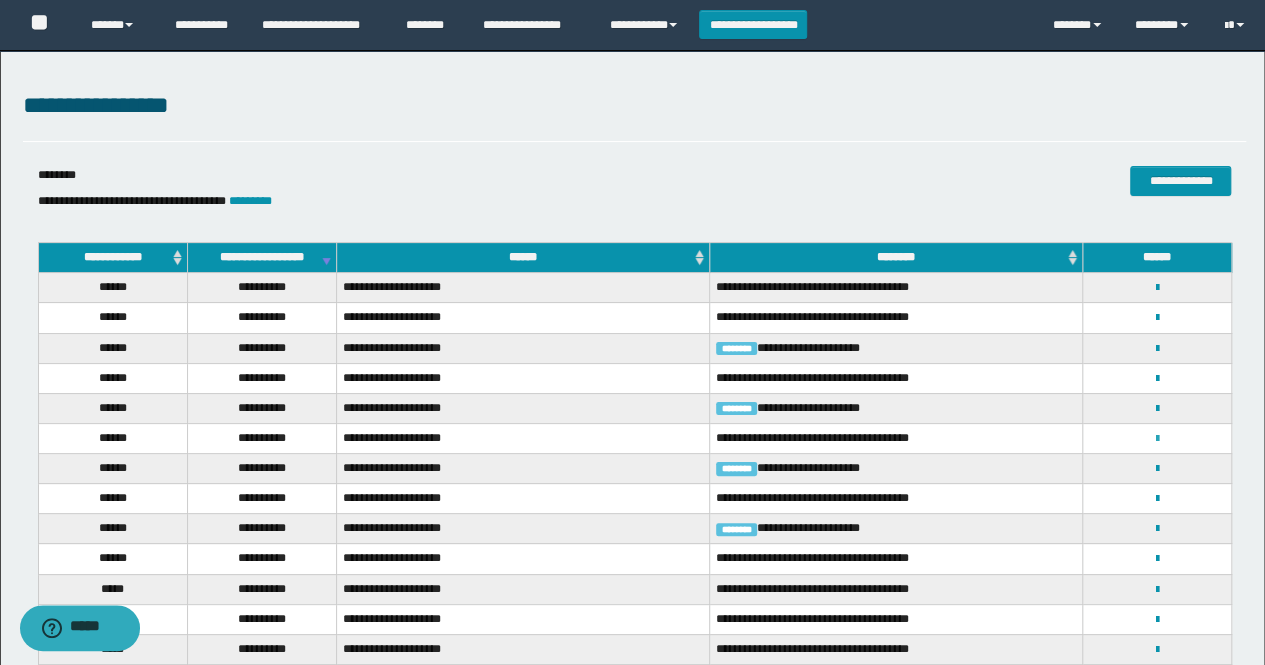 click at bounding box center (1157, 439) 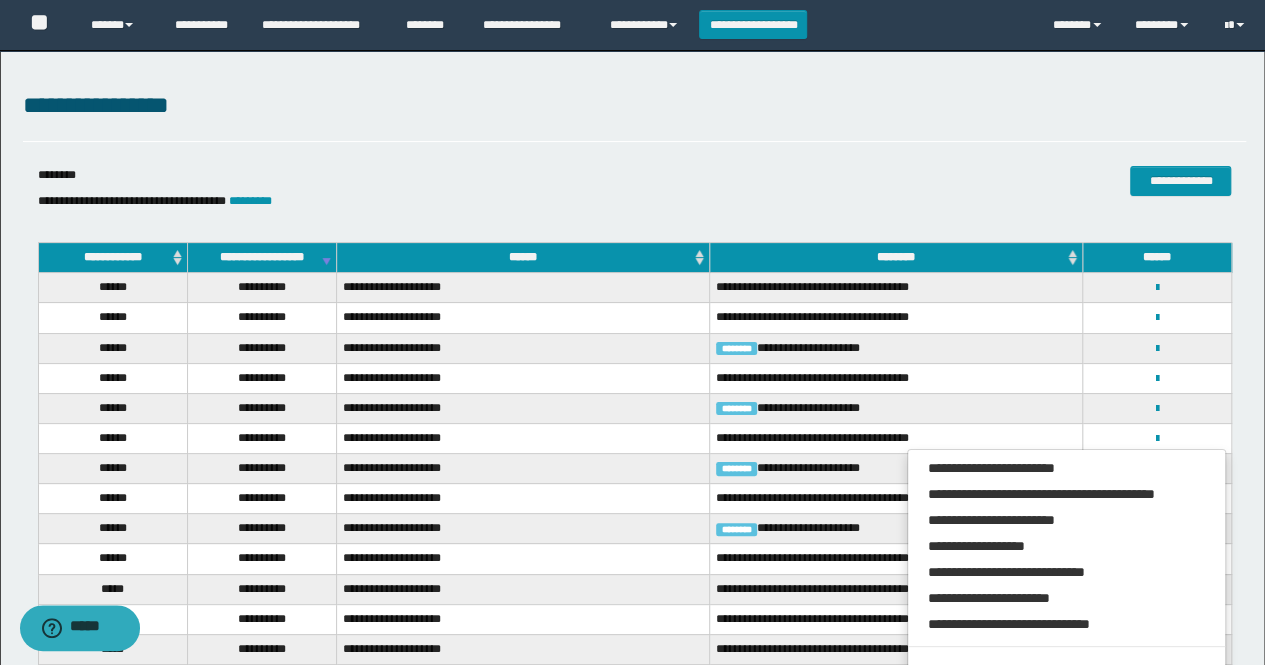 click on "**********" at bounding box center [896, 408] 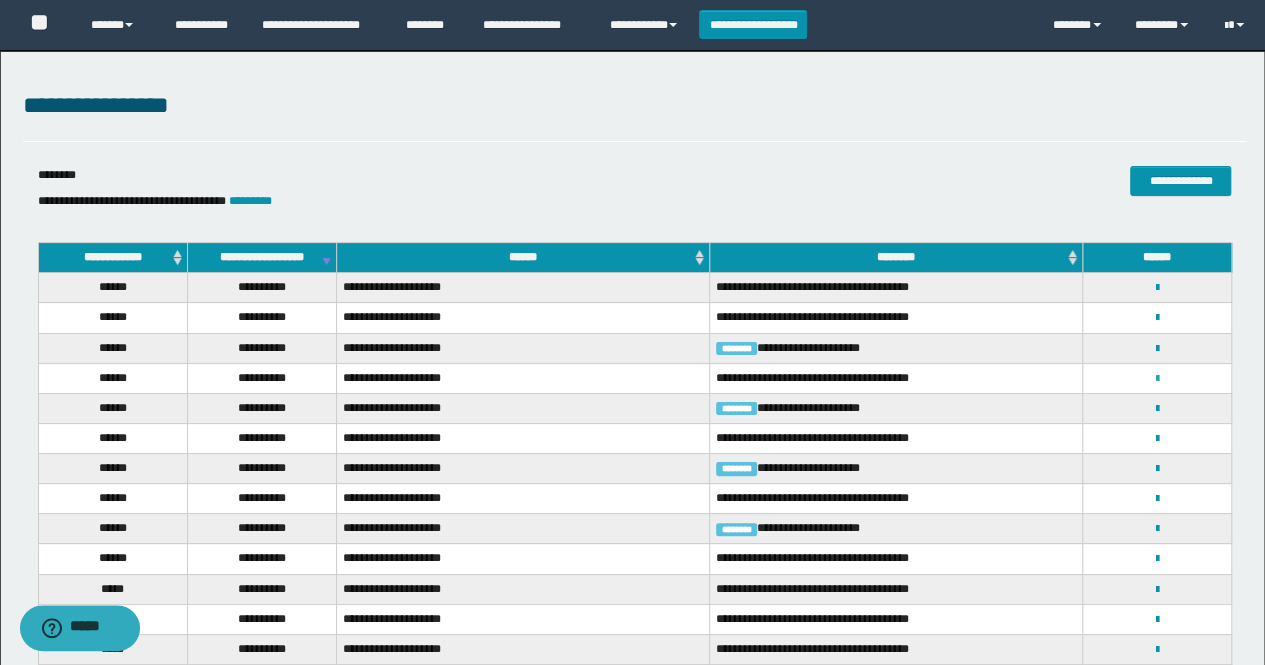 click at bounding box center [1157, 379] 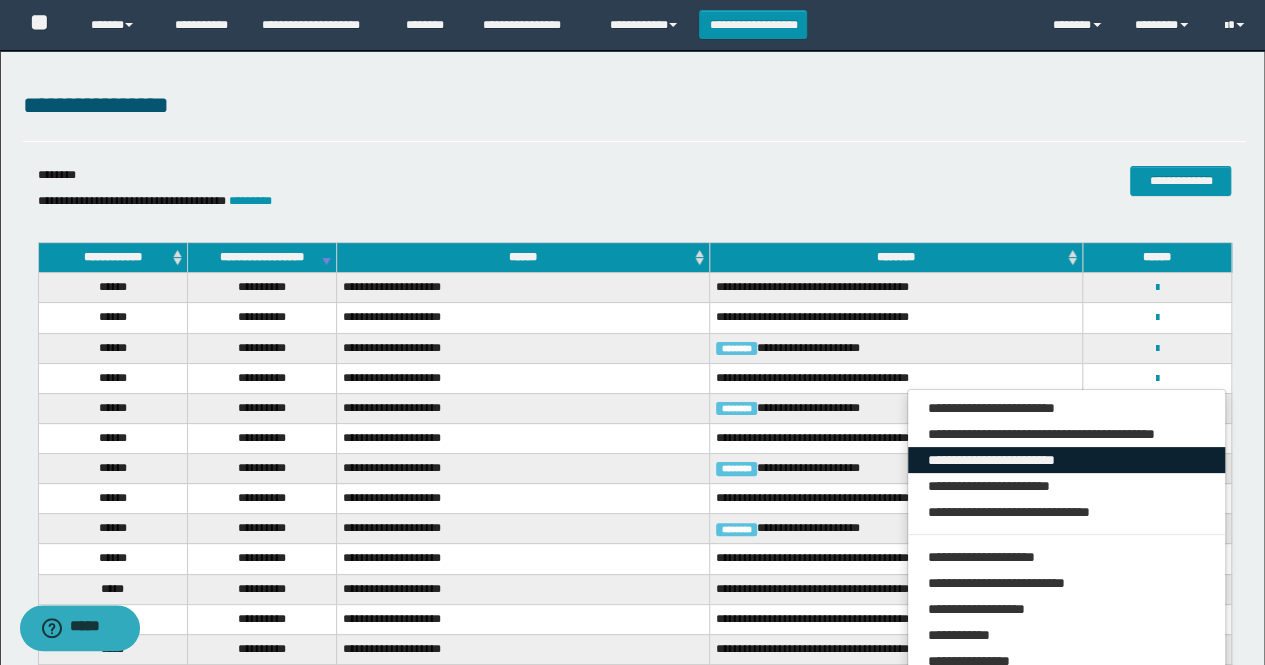 click on "**********" at bounding box center [1067, 460] 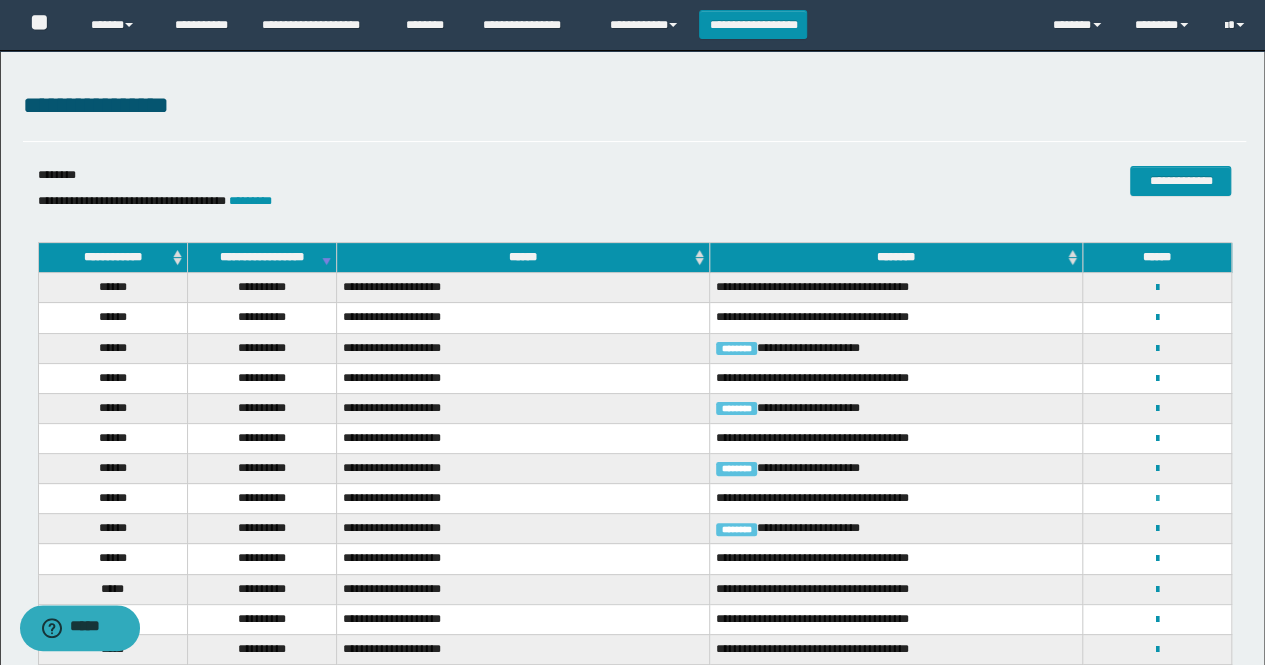 click at bounding box center (1157, 499) 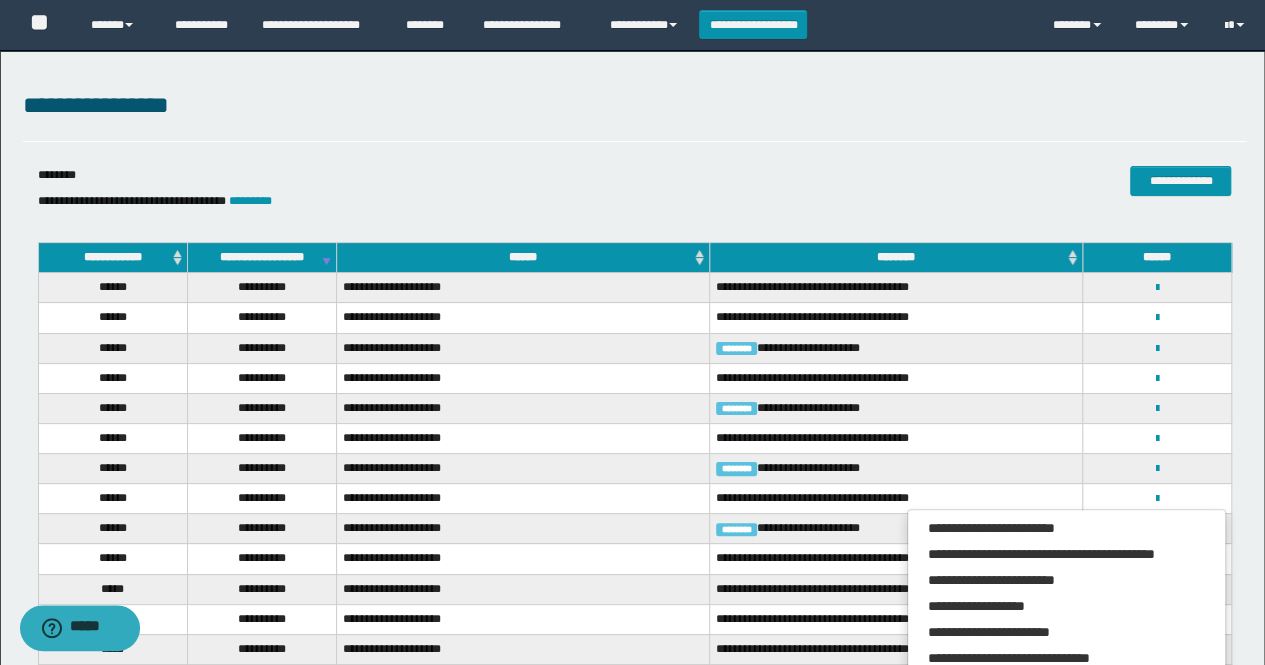 click on "**********" at bounding box center [896, 499] 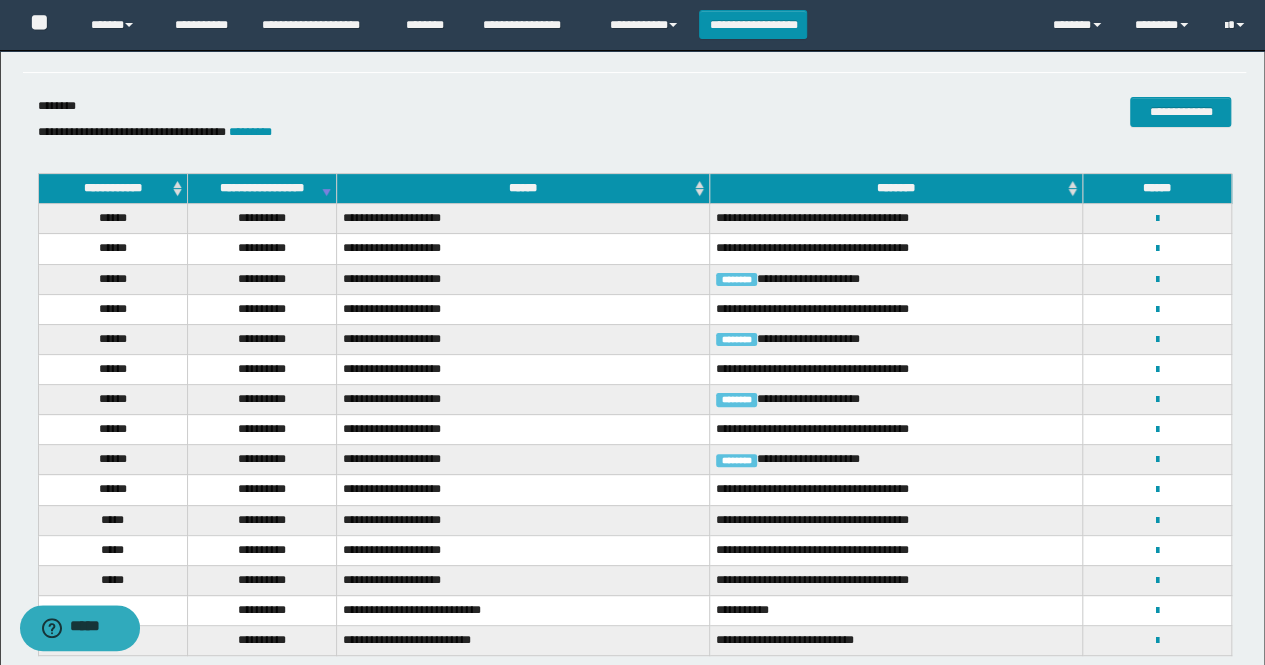 scroll, scrollTop: 100, scrollLeft: 0, axis: vertical 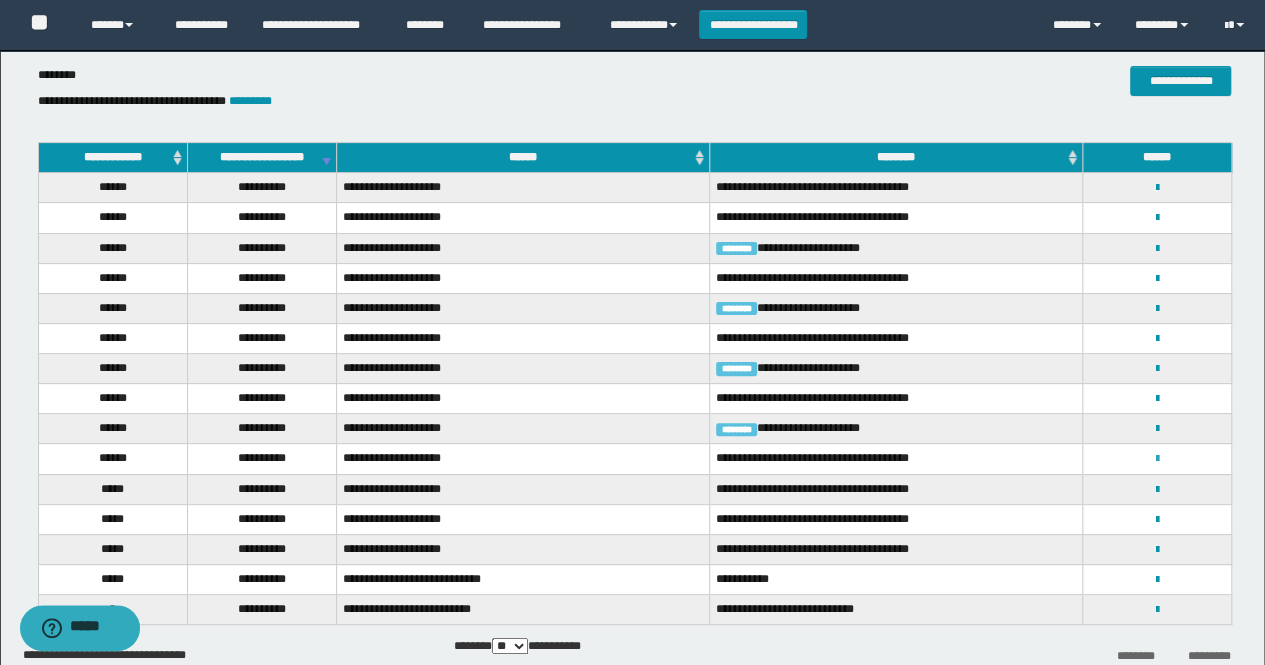 click at bounding box center [1157, 459] 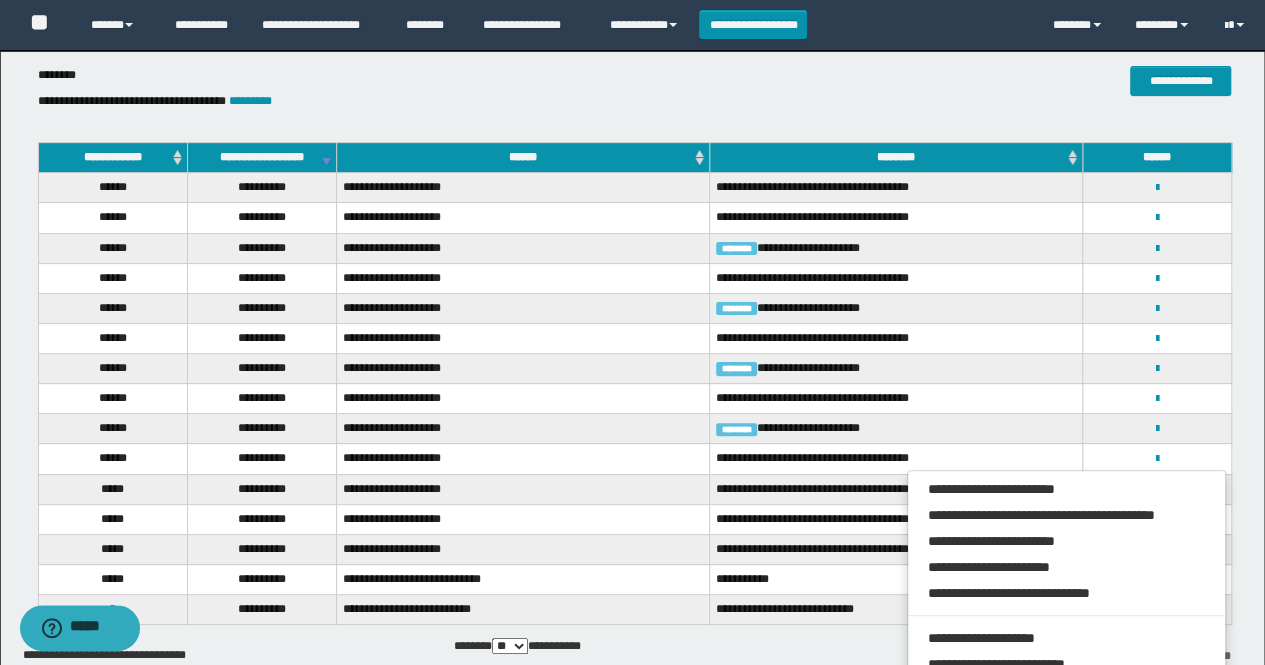 click on "**********" at bounding box center (896, 399) 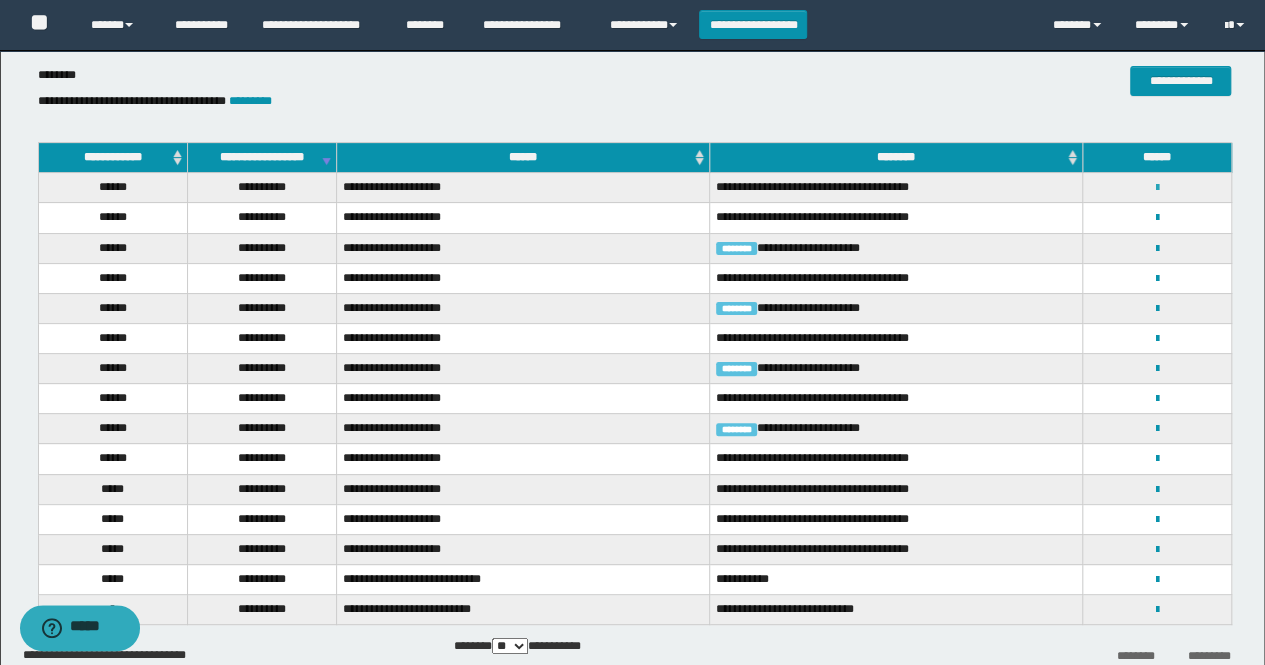 click at bounding box center (1157, 188) 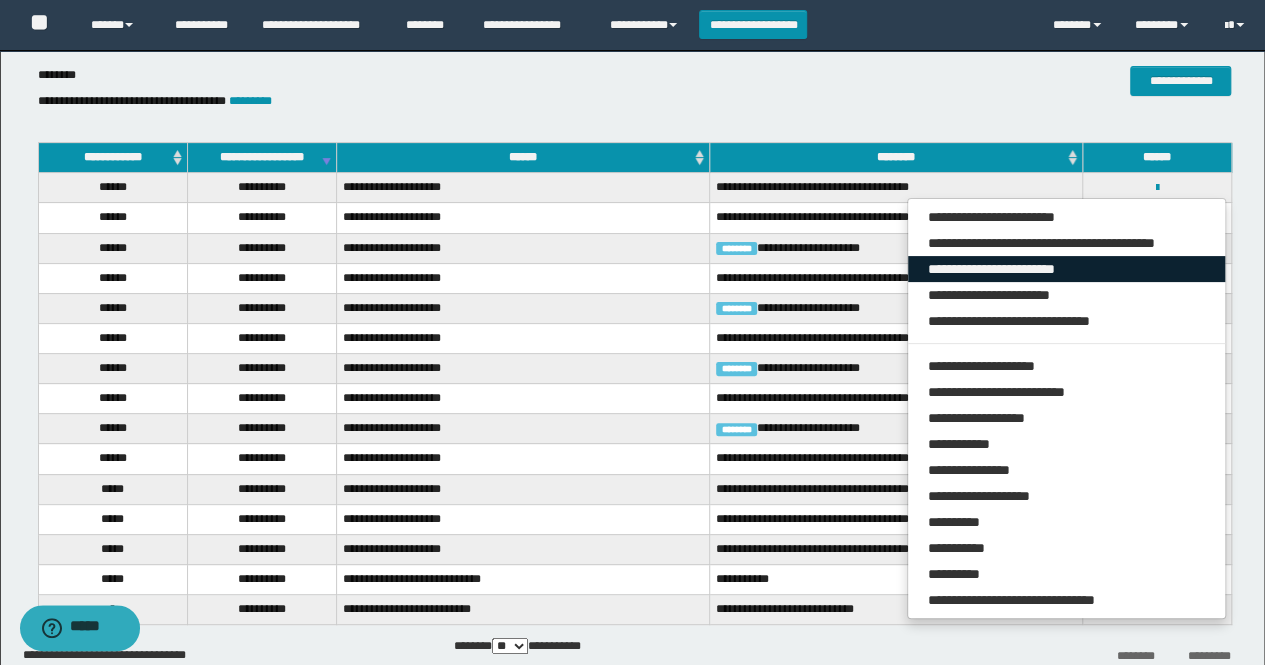 click on "**********" at bounding box center (1067, 269) 